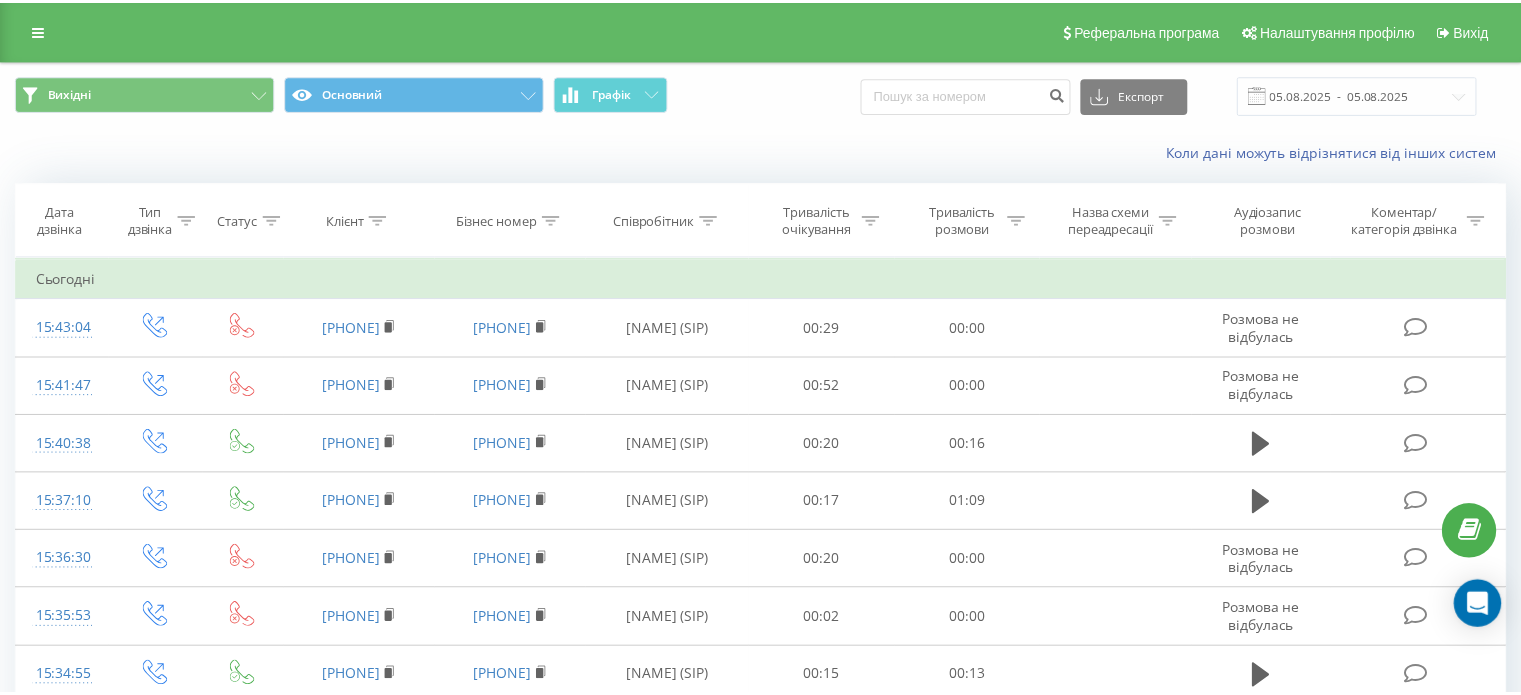 scroll, scrollTop: 0, scrollLeft: 0, axis: both 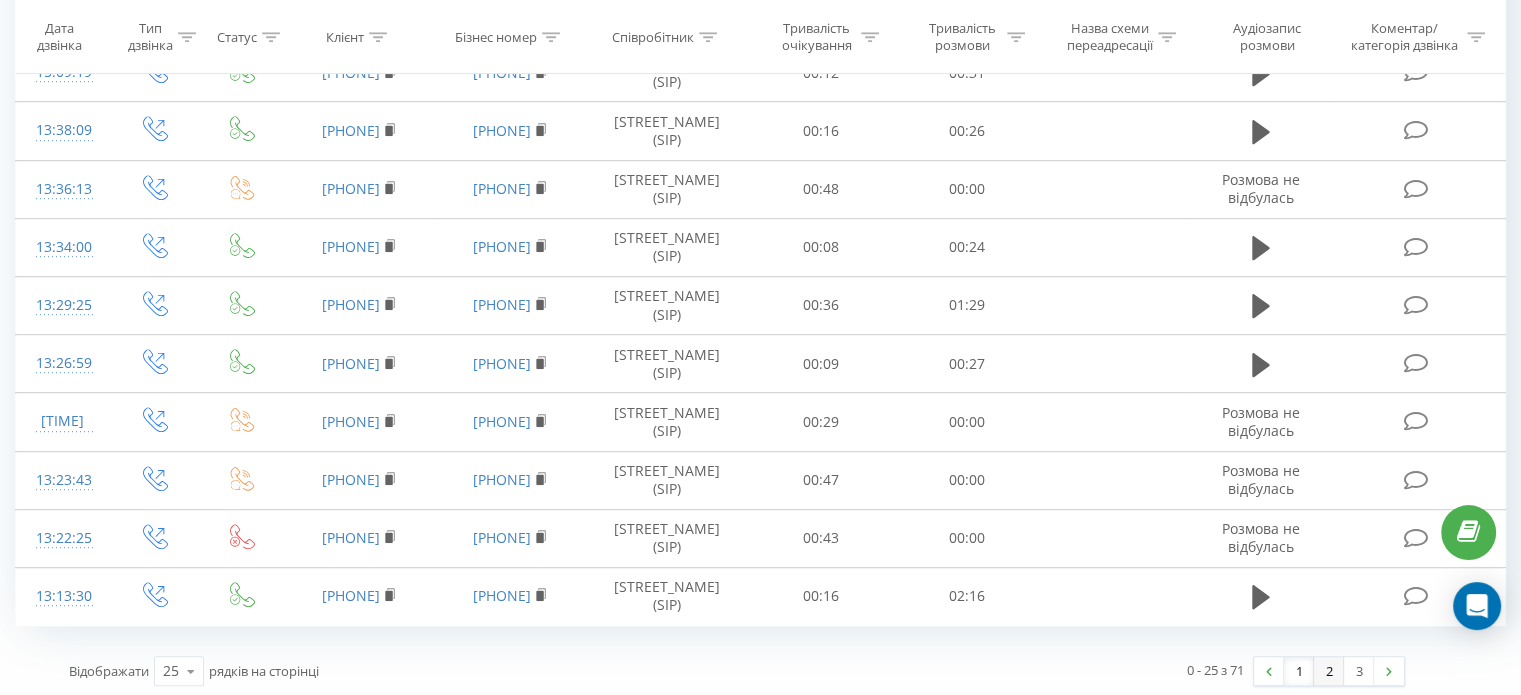 click on "2" at bounding box center [1329, 671] 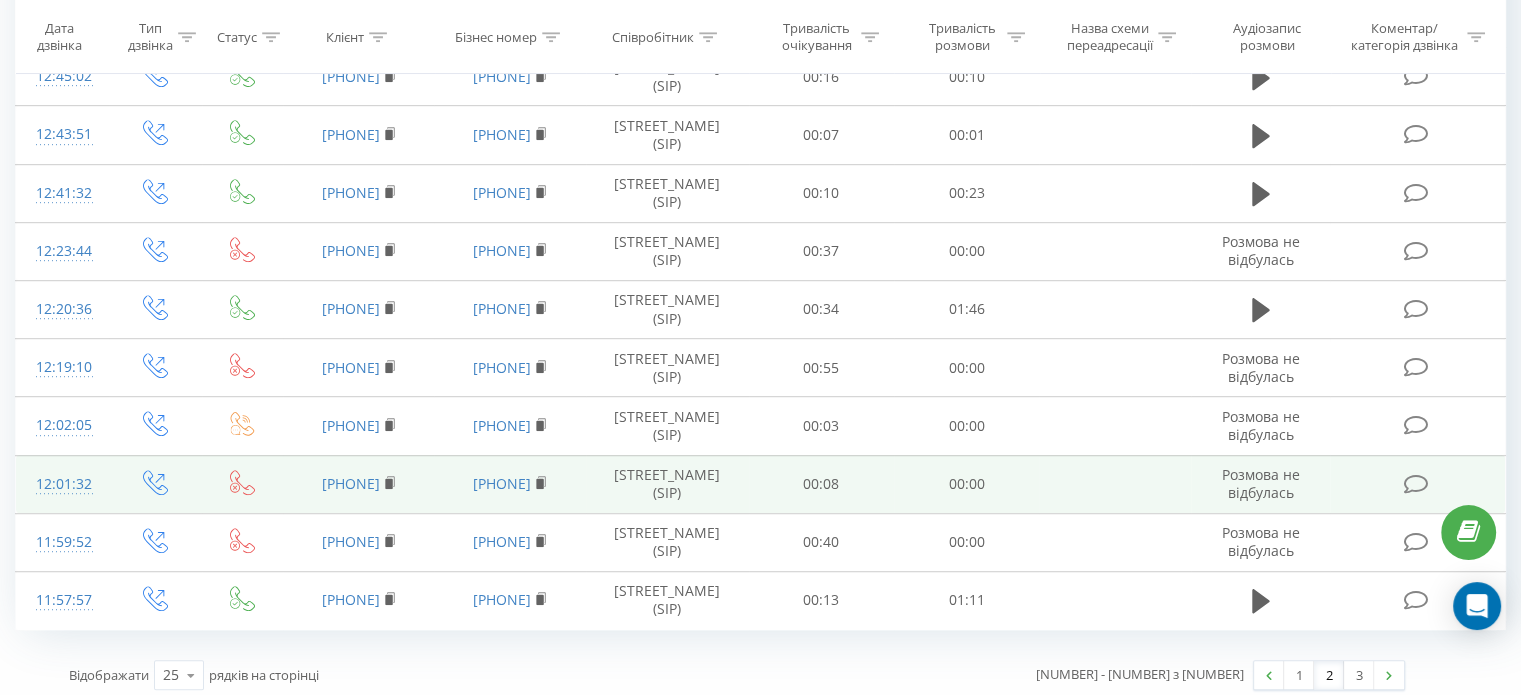 scroll, scrollTop: 1128, scrollLeft: 0, axis: vertical 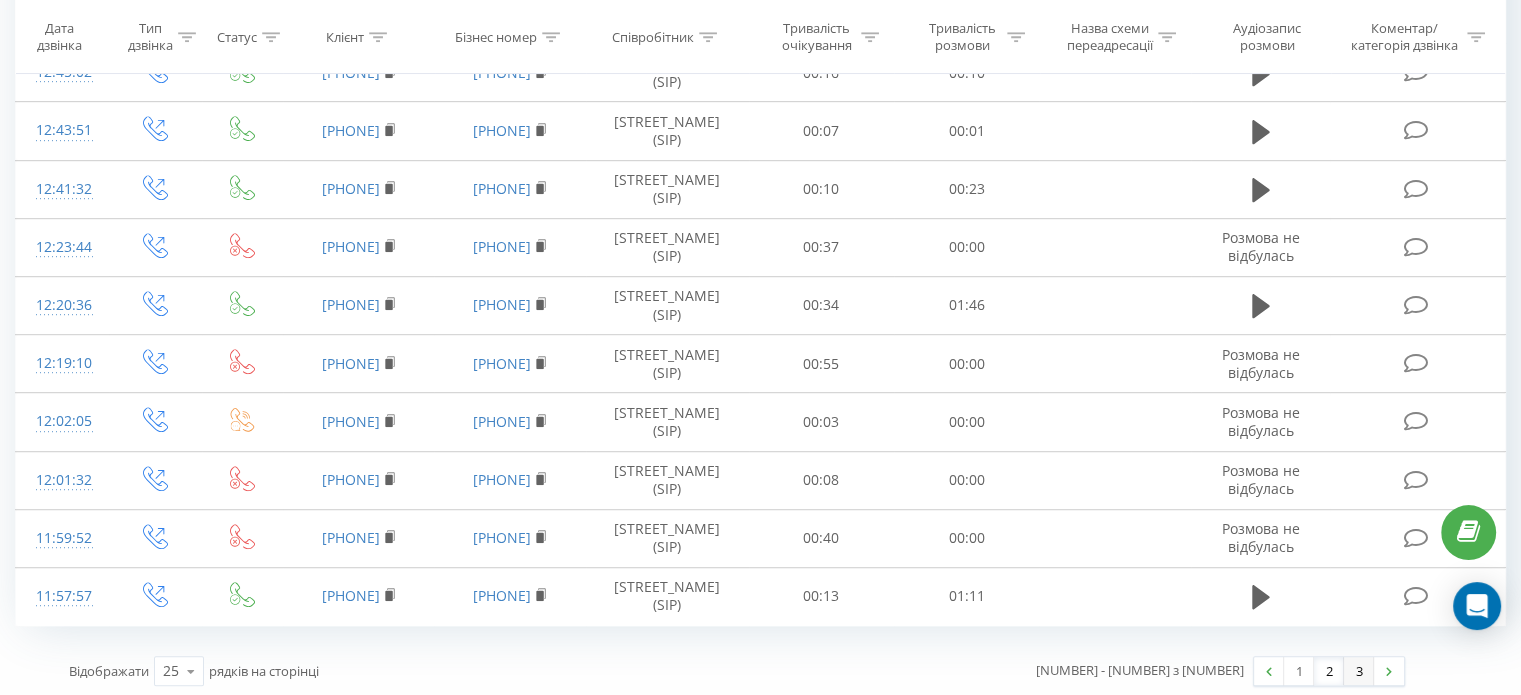 click on "3" at bounding box center [1359, 671] 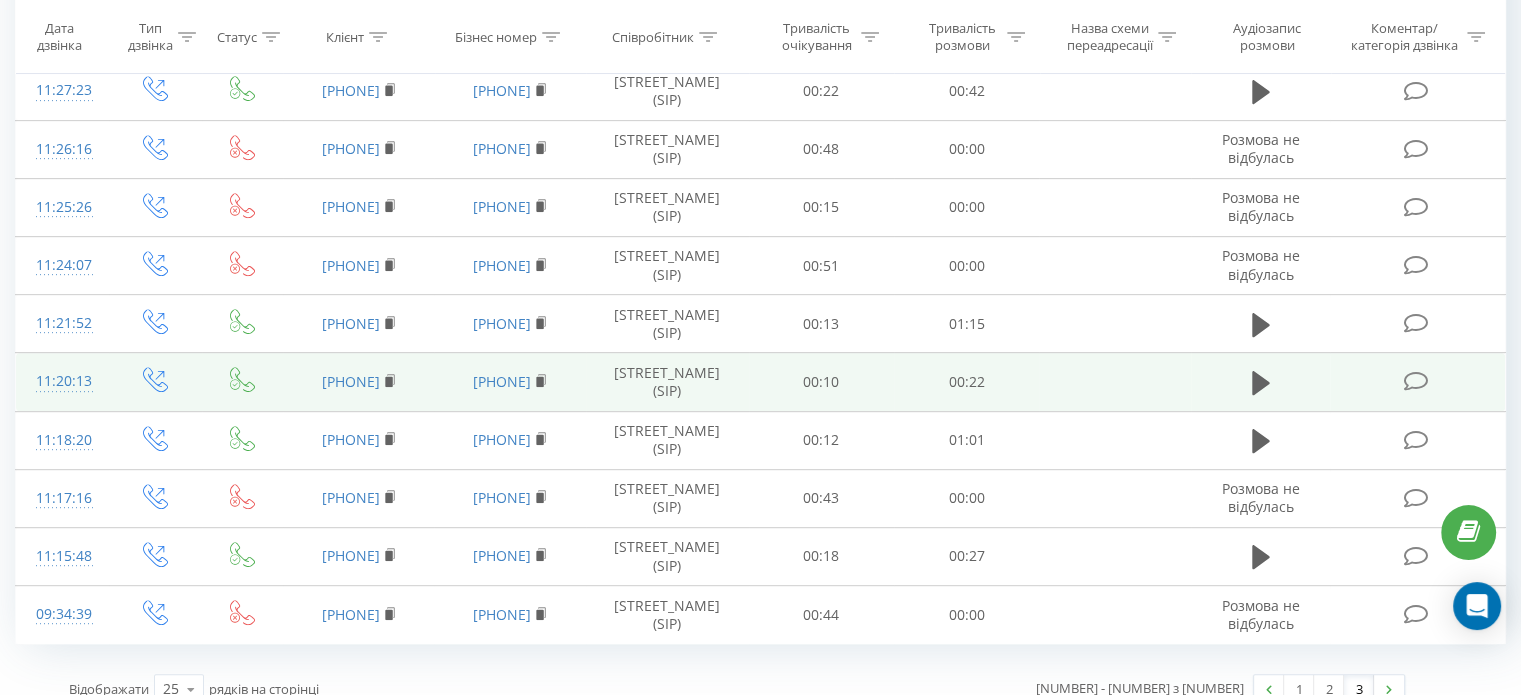 scroll, scrollTop: 896, scrollLeft: 0, axis: vertical 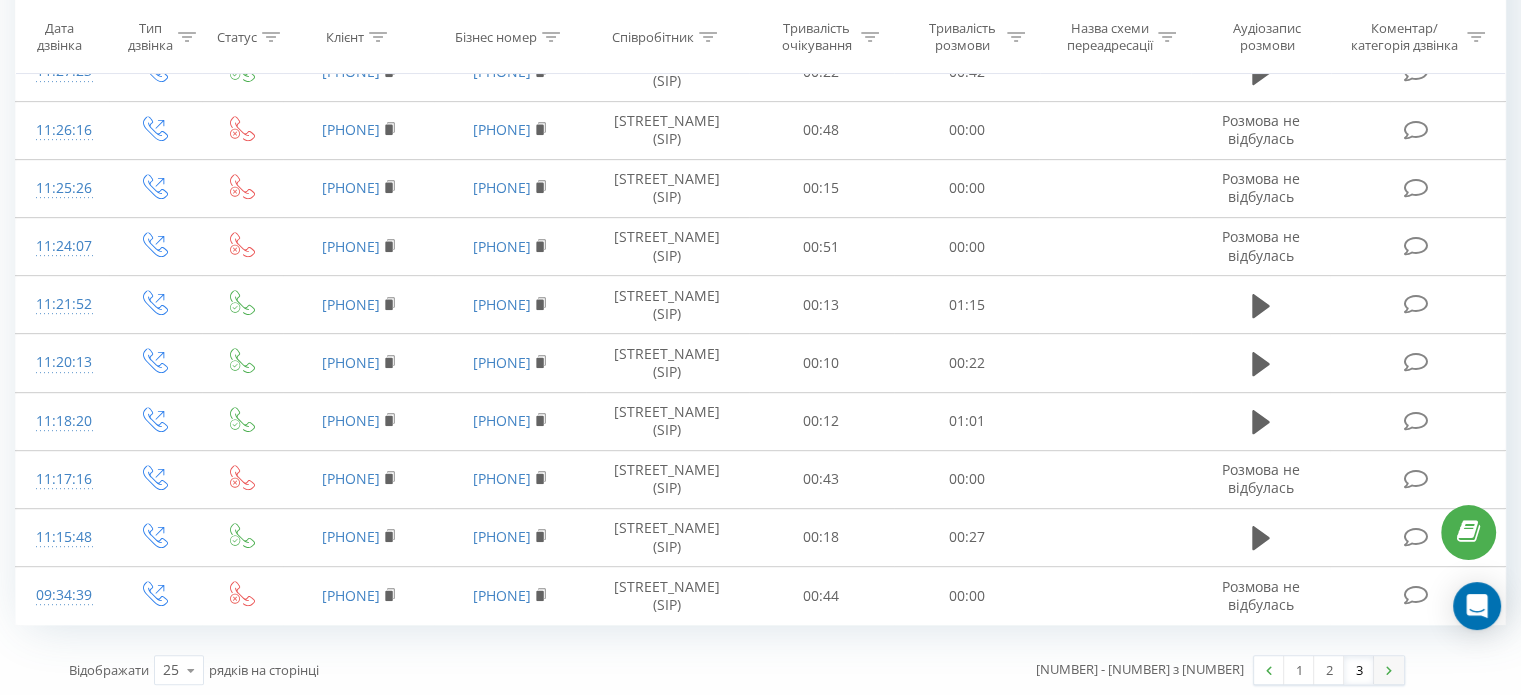 click at bounding box center [1389, 670] 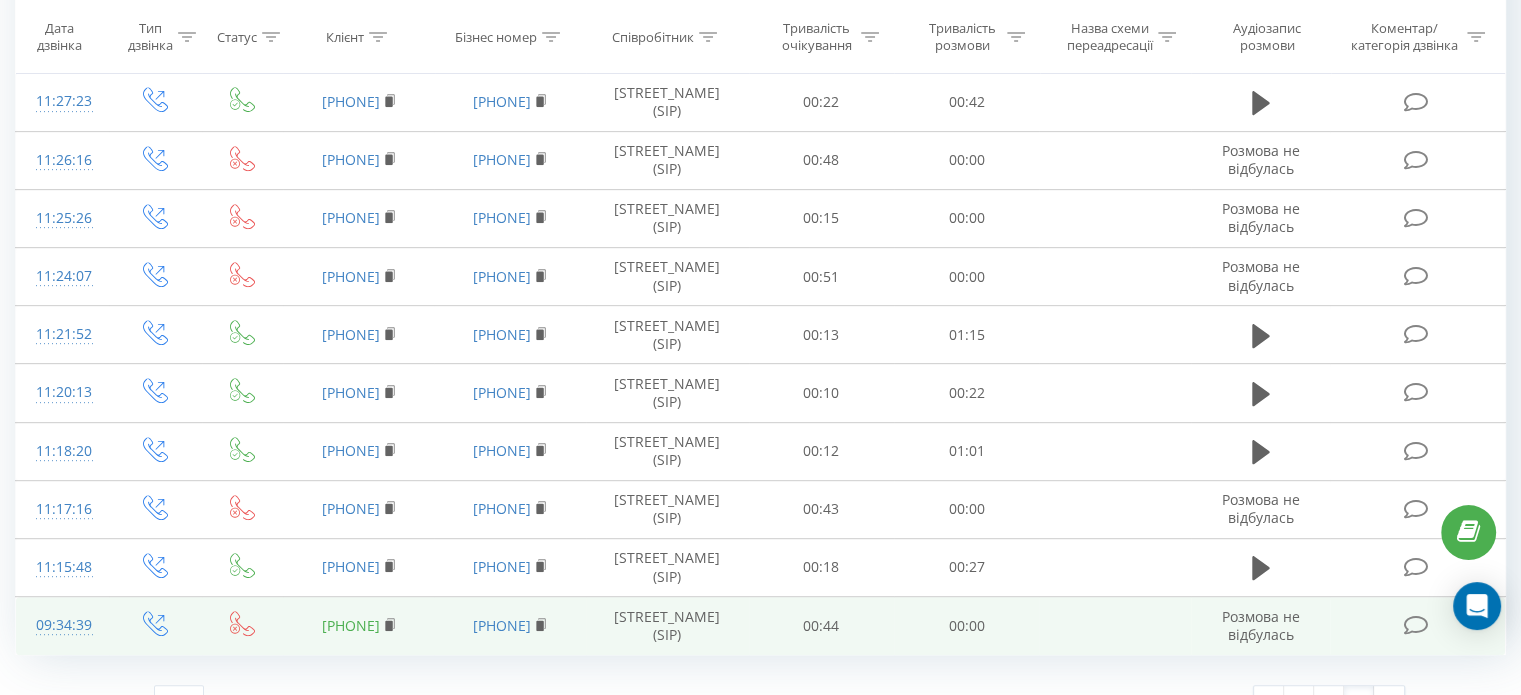 scroll, scrollTop: 896, scrollLeft: 0, axis: vertical 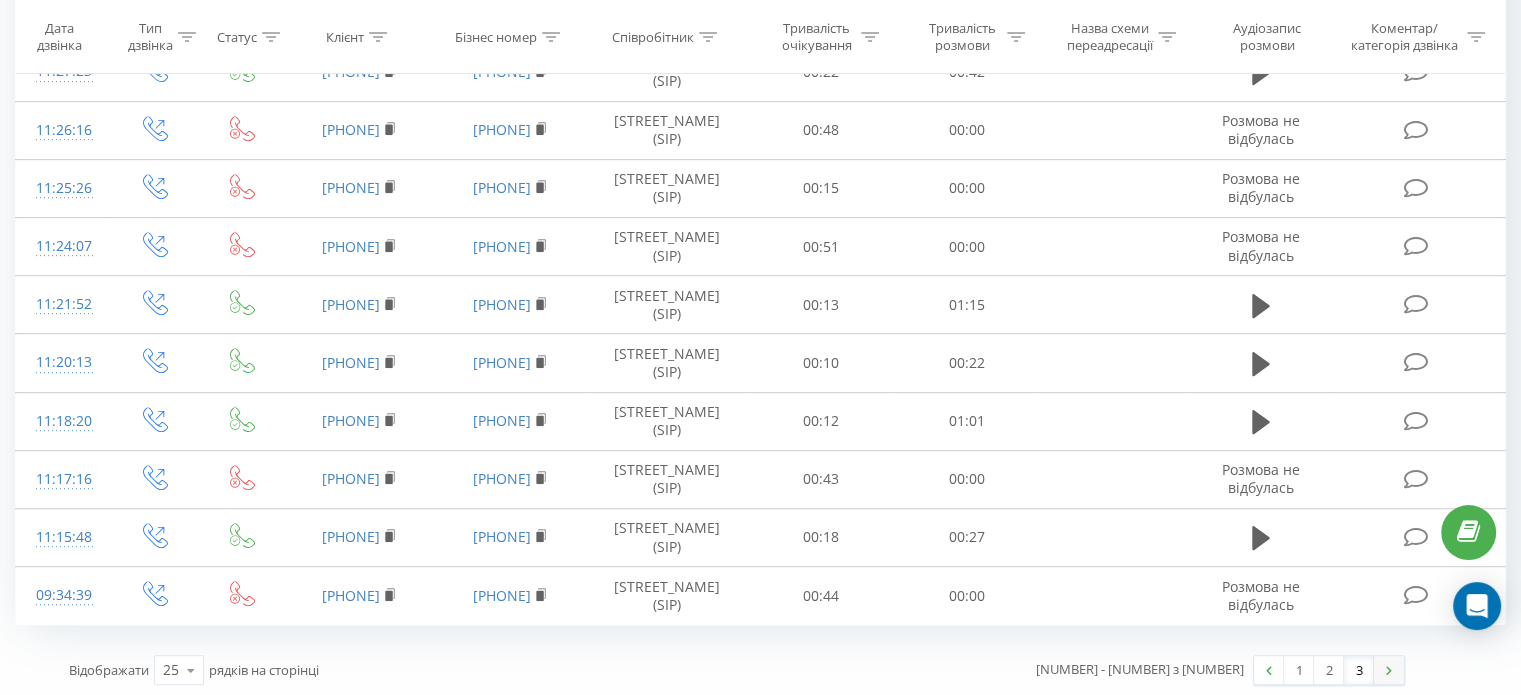 click at bounding box center [1389, 670] 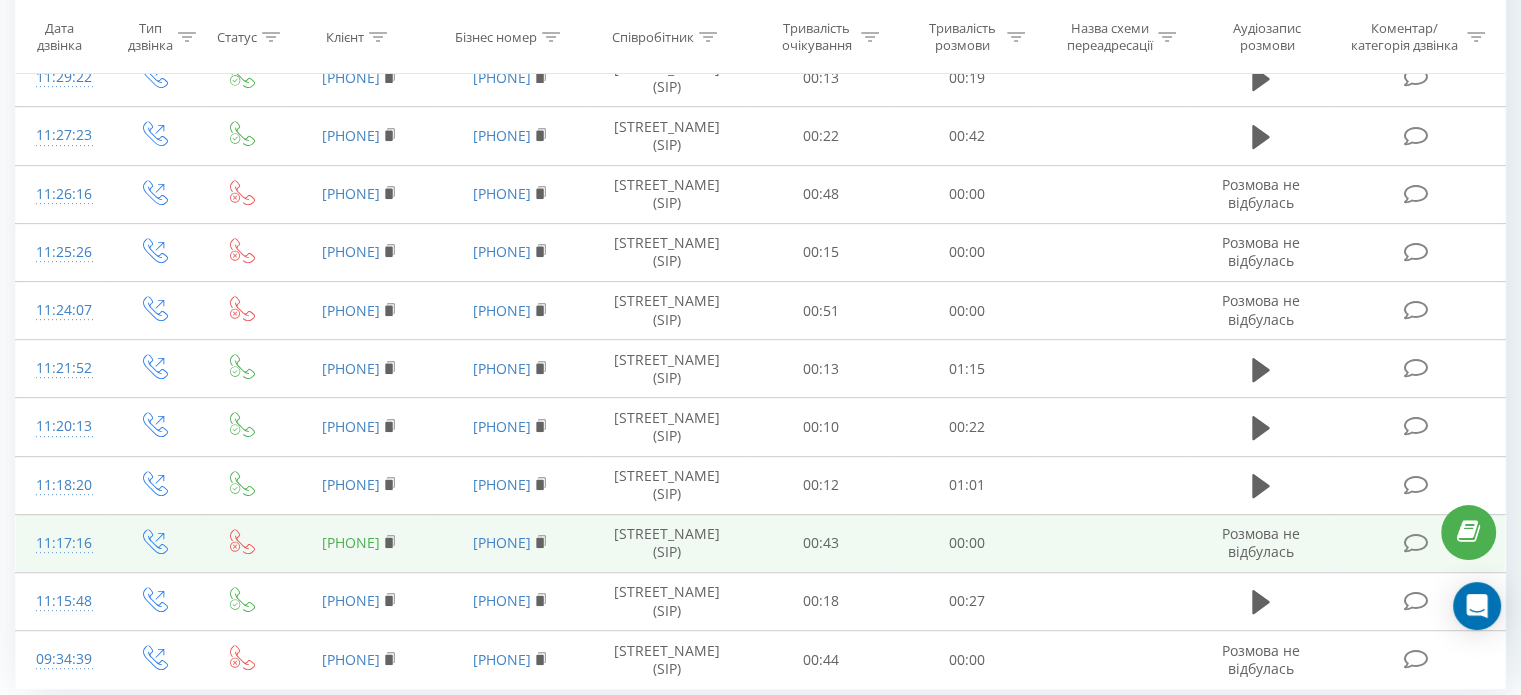 scroll, scrollTop: 896, scrollLeft: 0, axis: vertical 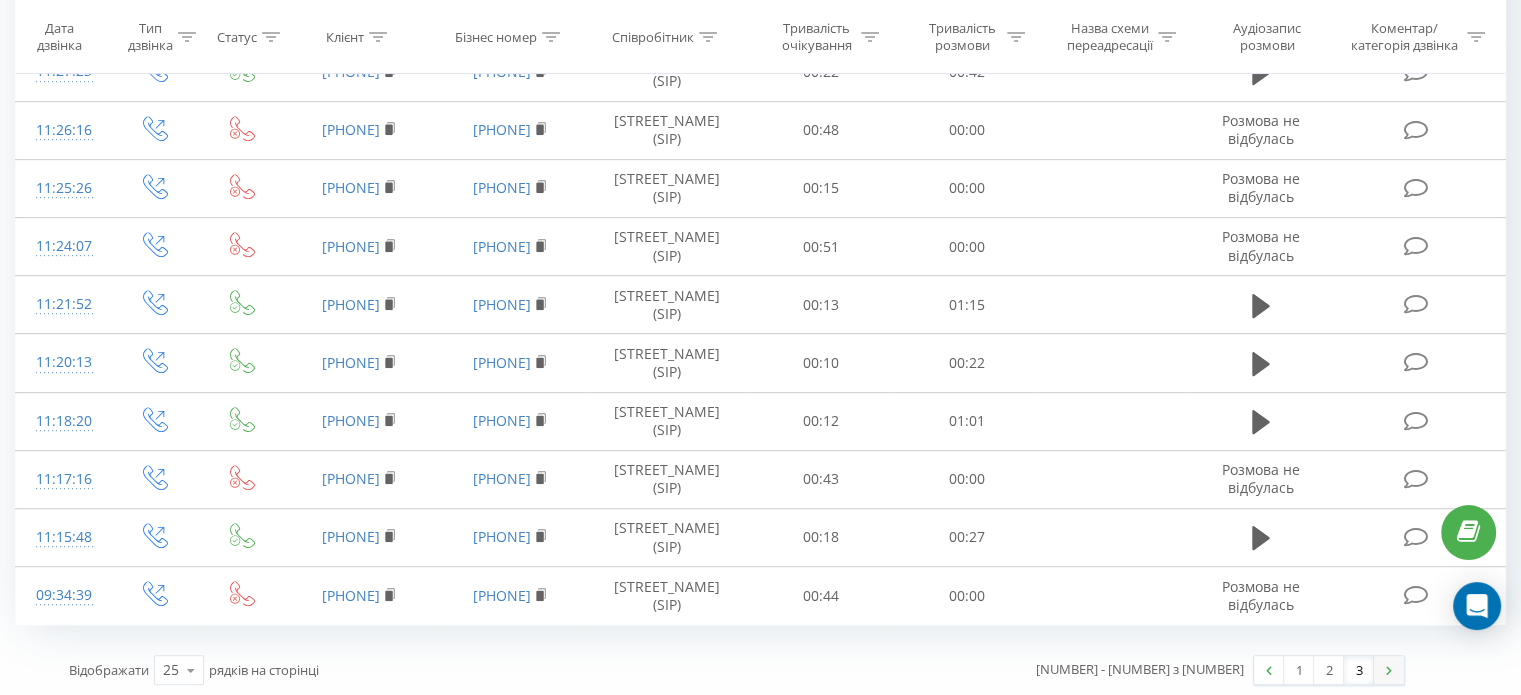 click at bounding box center [1389, 670] 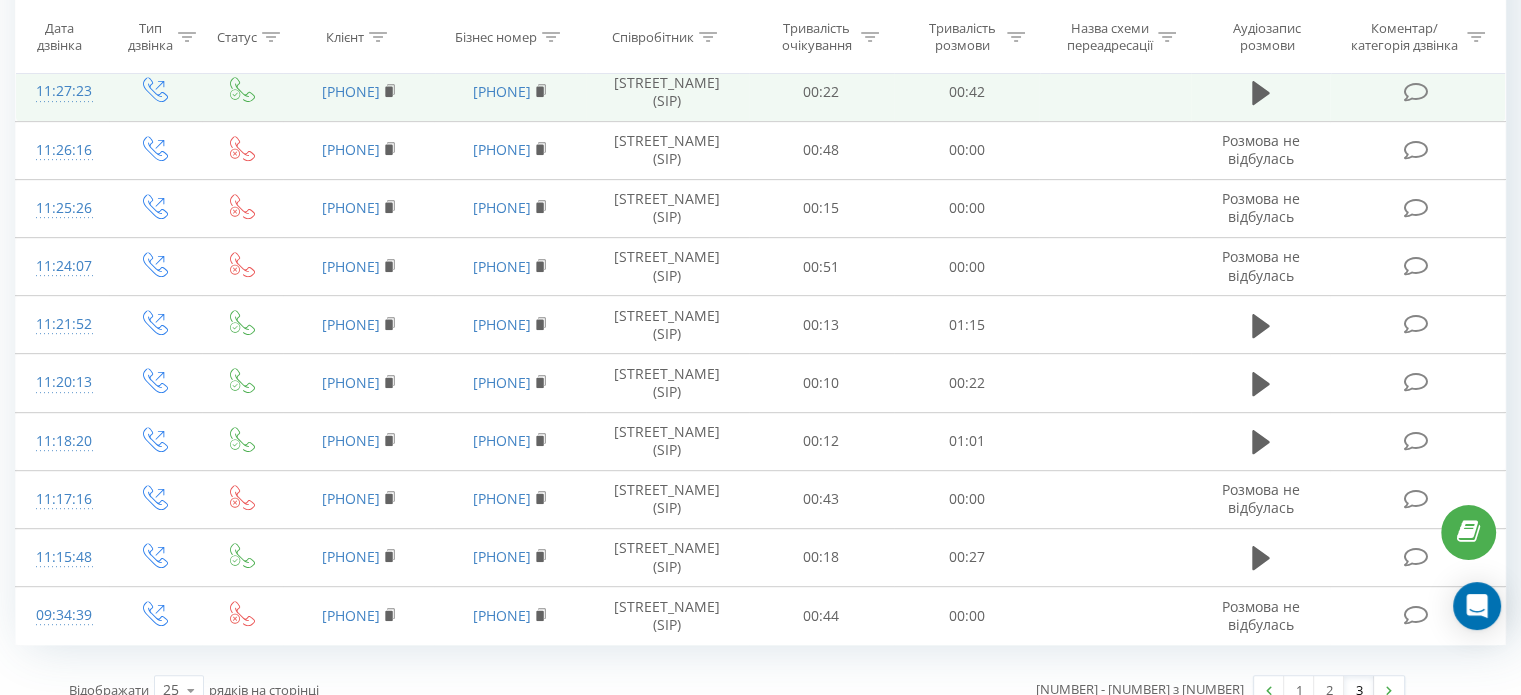 scroll, scrollTop: 896, scrollLeft: 0, axis: vertical 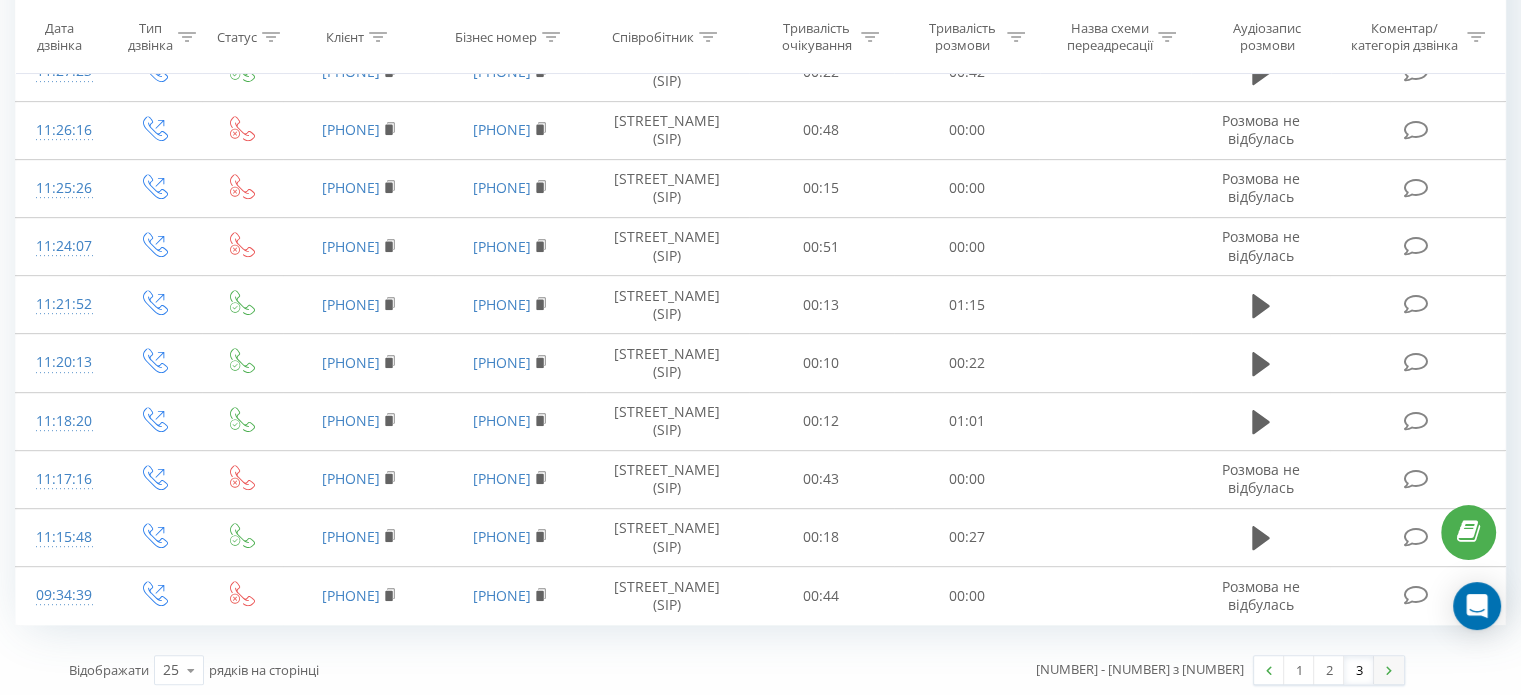 click at bounding box center (1389, 670) 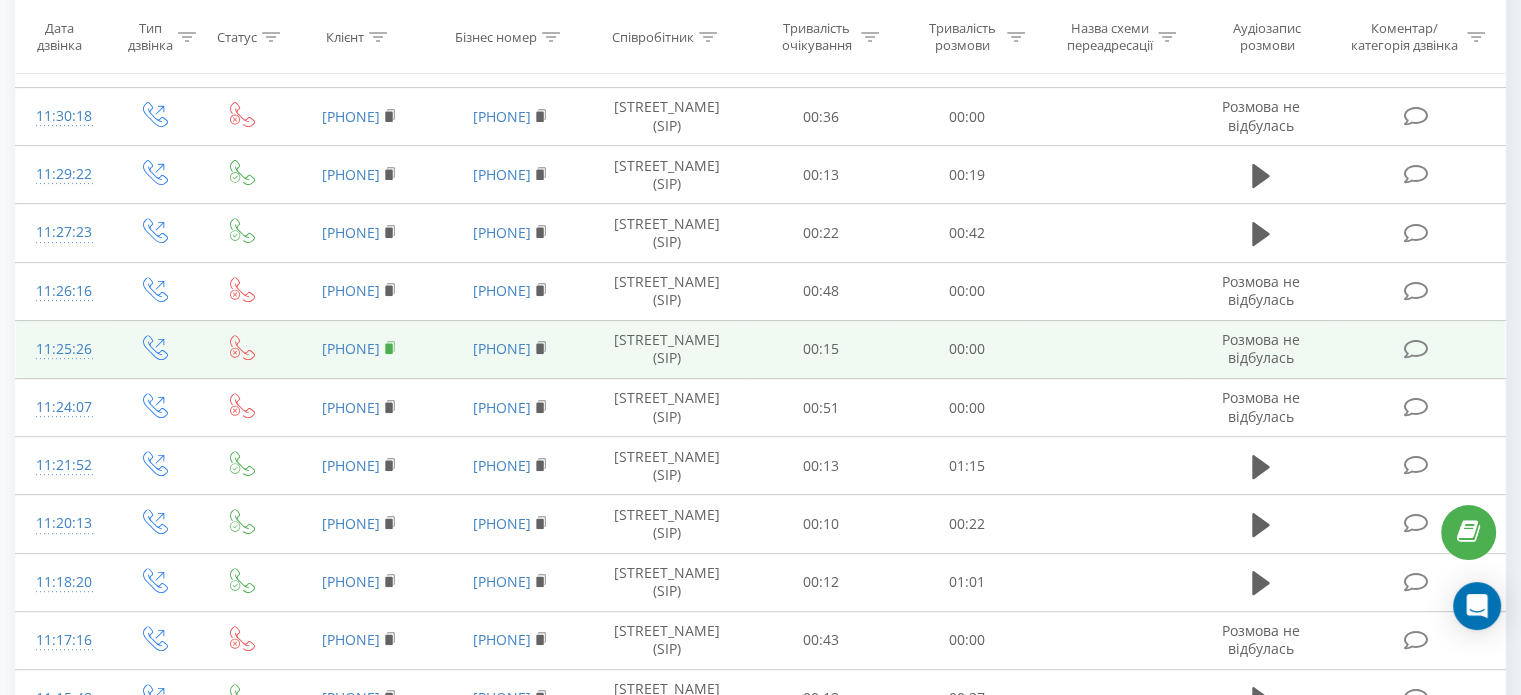 scroll, scrollTop: 896, scrollLeft: 0, axis: vertical 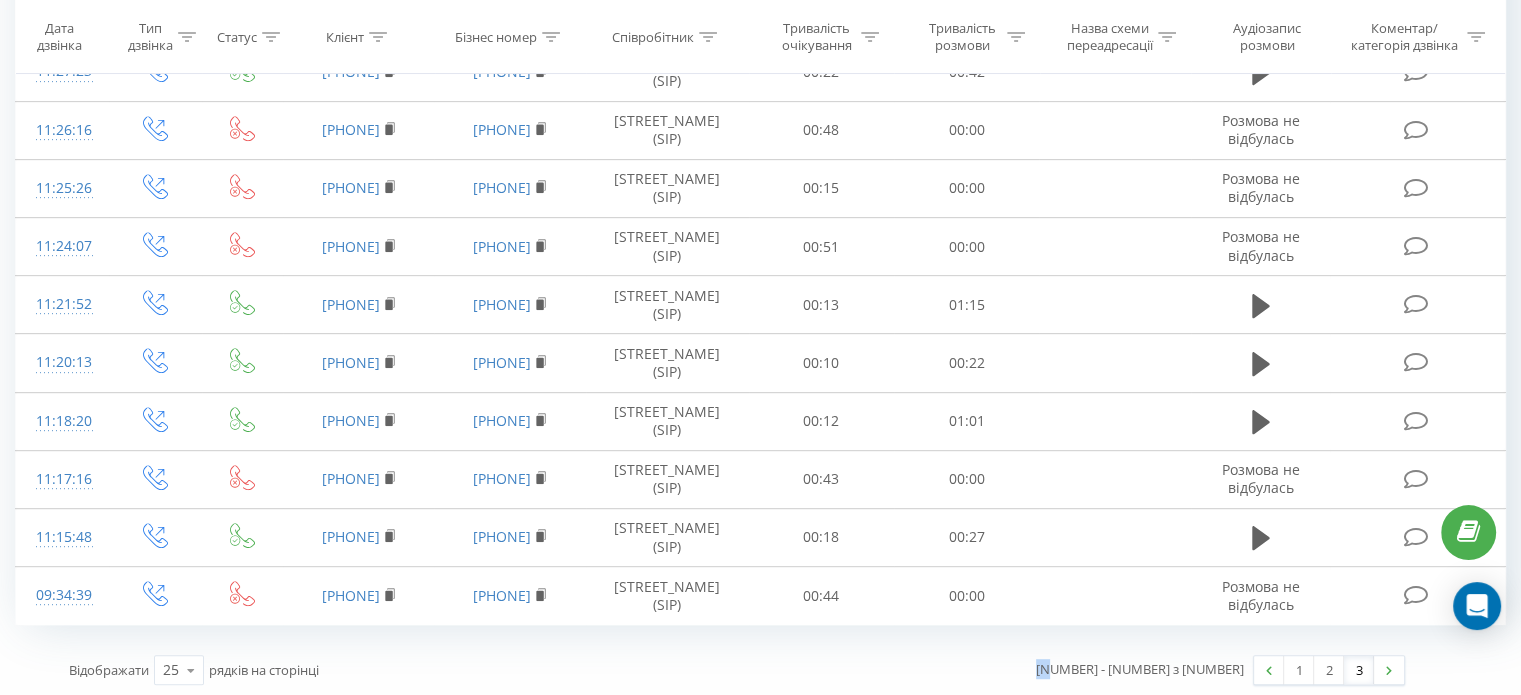 drag, startPoint x: 1190, startPoint y: 665, endPoint x: 1170, endPoint y: 662, distance: 20.22375 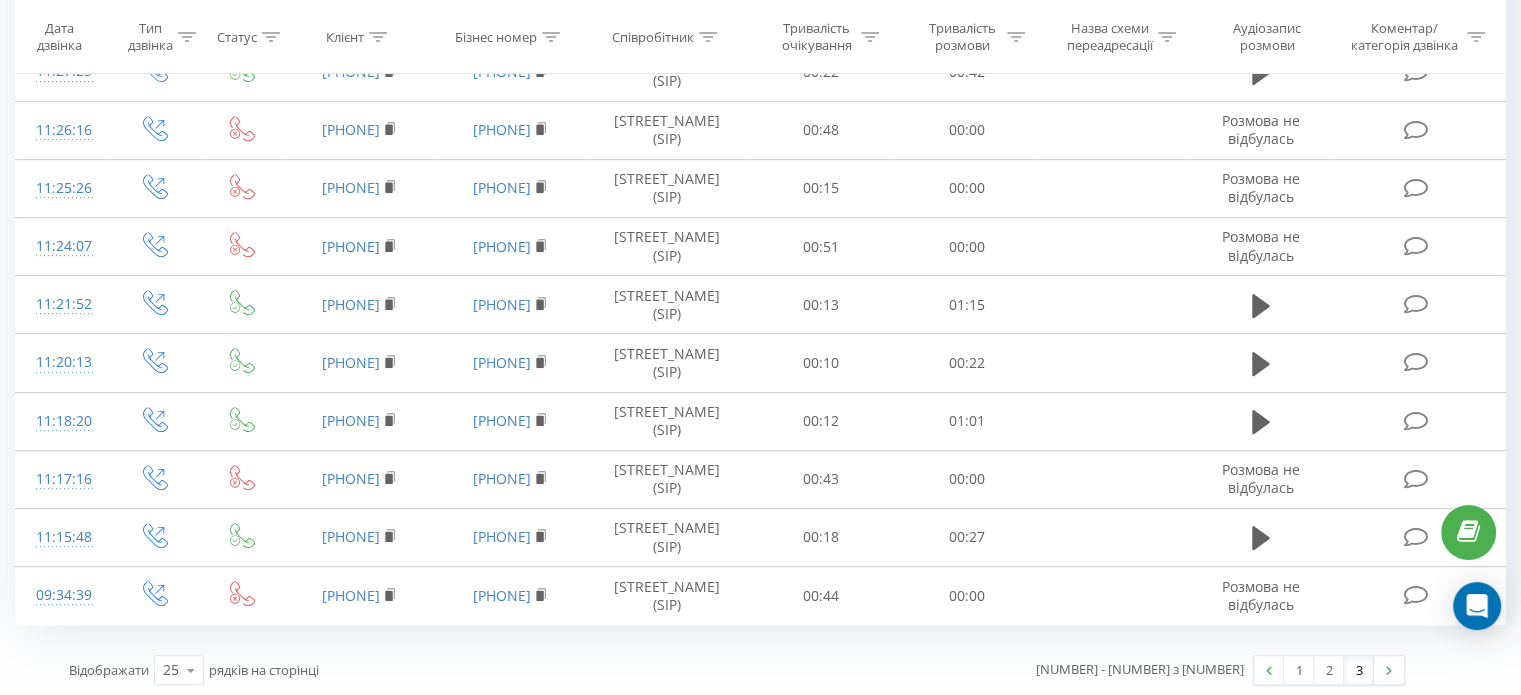 click on "[NUMBER] - [NUMBER] з [NUMBER] [NUMBER] [NUMBER] [NUMBER]" at bounding box center [1078, 670] 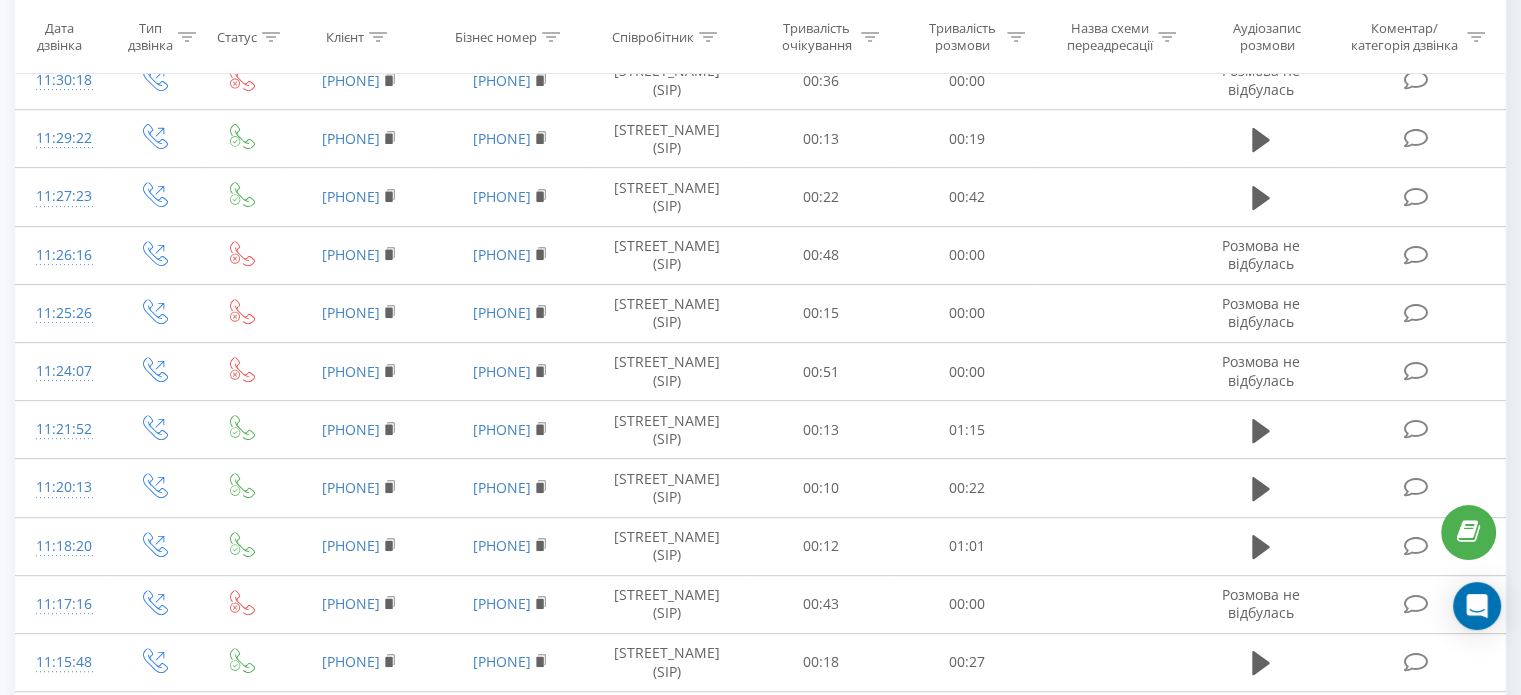 scroll, scrollTop: 896, scrollLeft: 0, axis: vertical 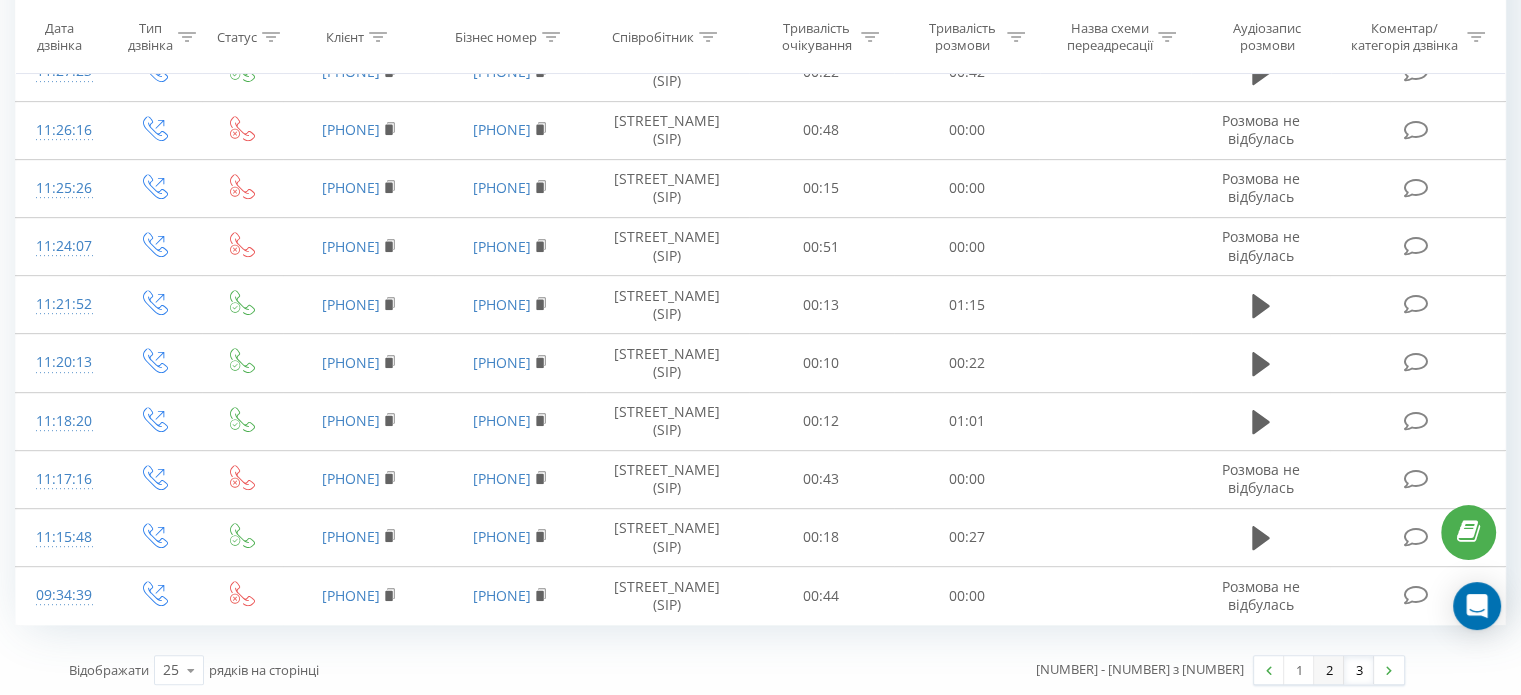 click on "2" at bounding box center (1329, 670) 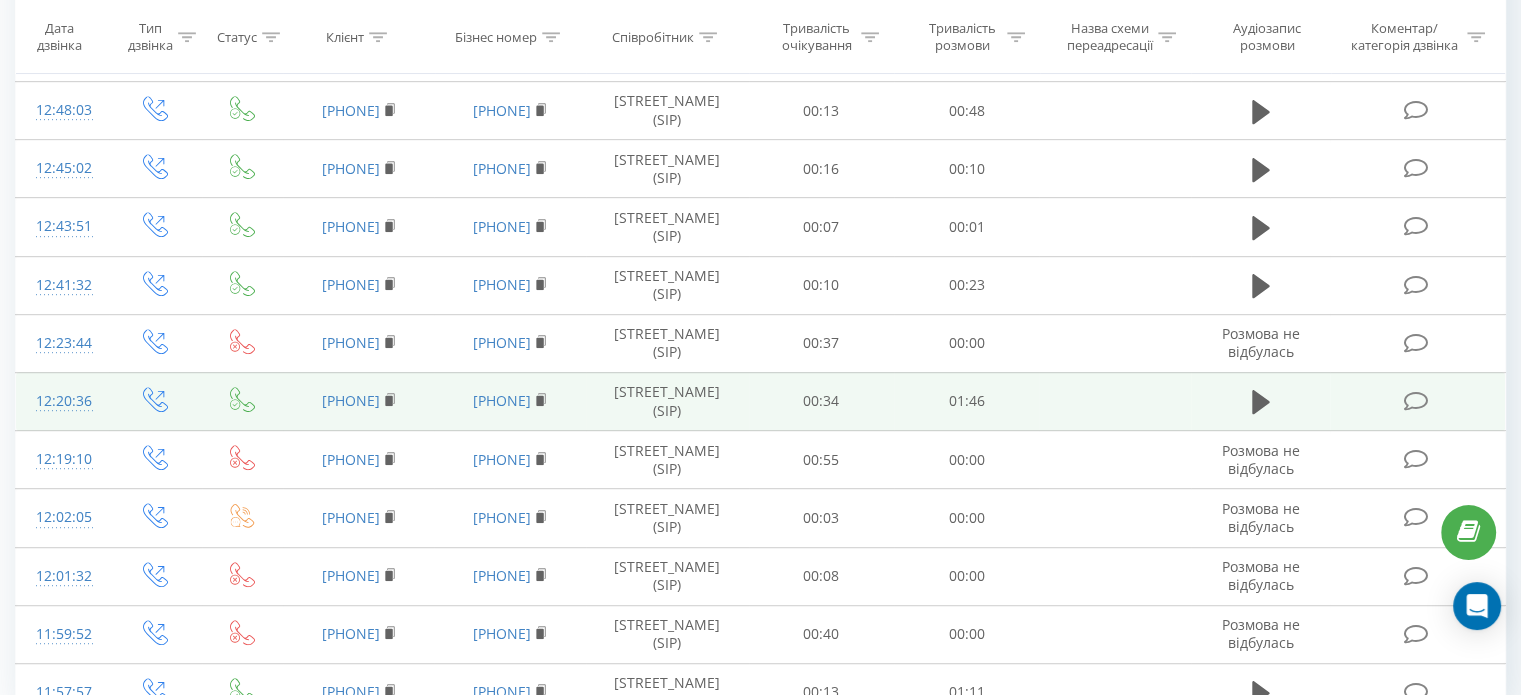 scroll, scrollTop: 1128, scrollLeft: 0, axis: vertical 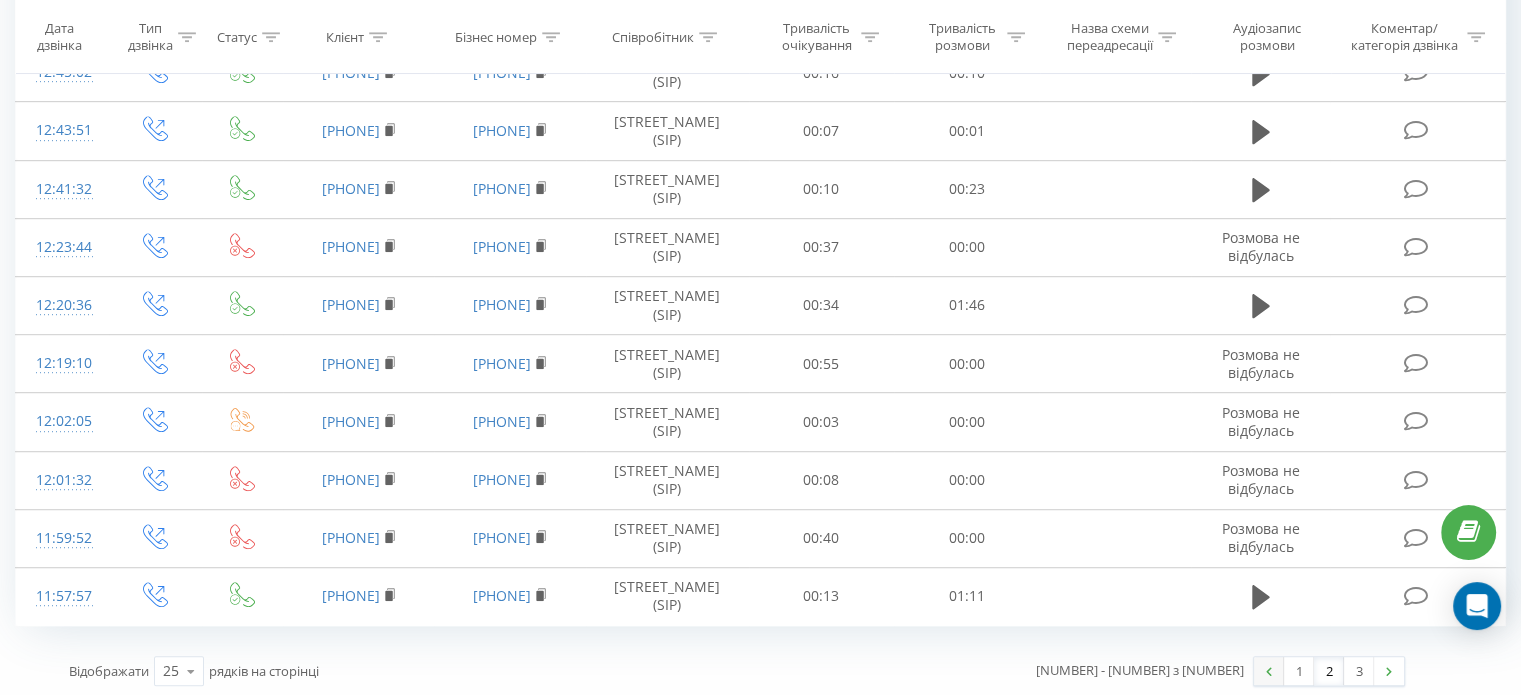 click at bounding box center (1269, 671) 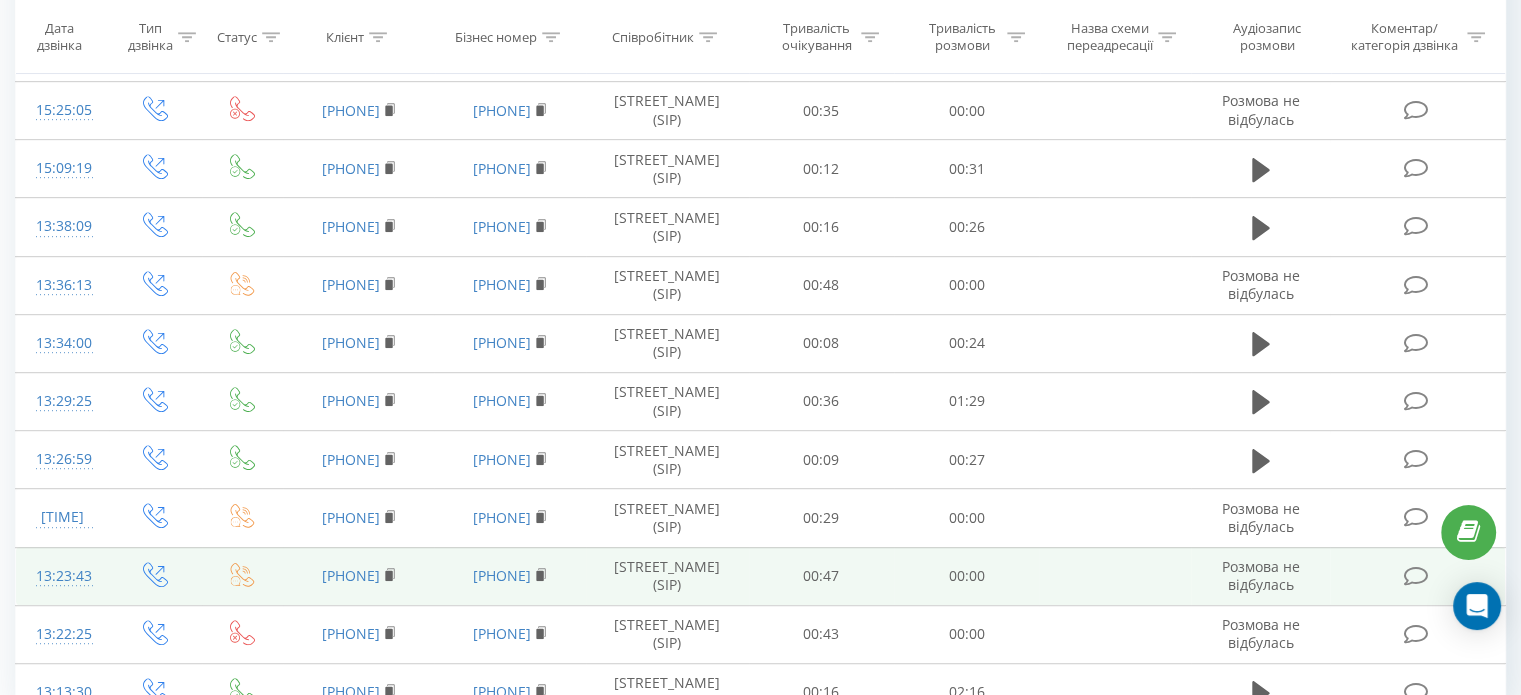 scroll, scrollTop: 1128, scrollLeft: 0, axis: vertical 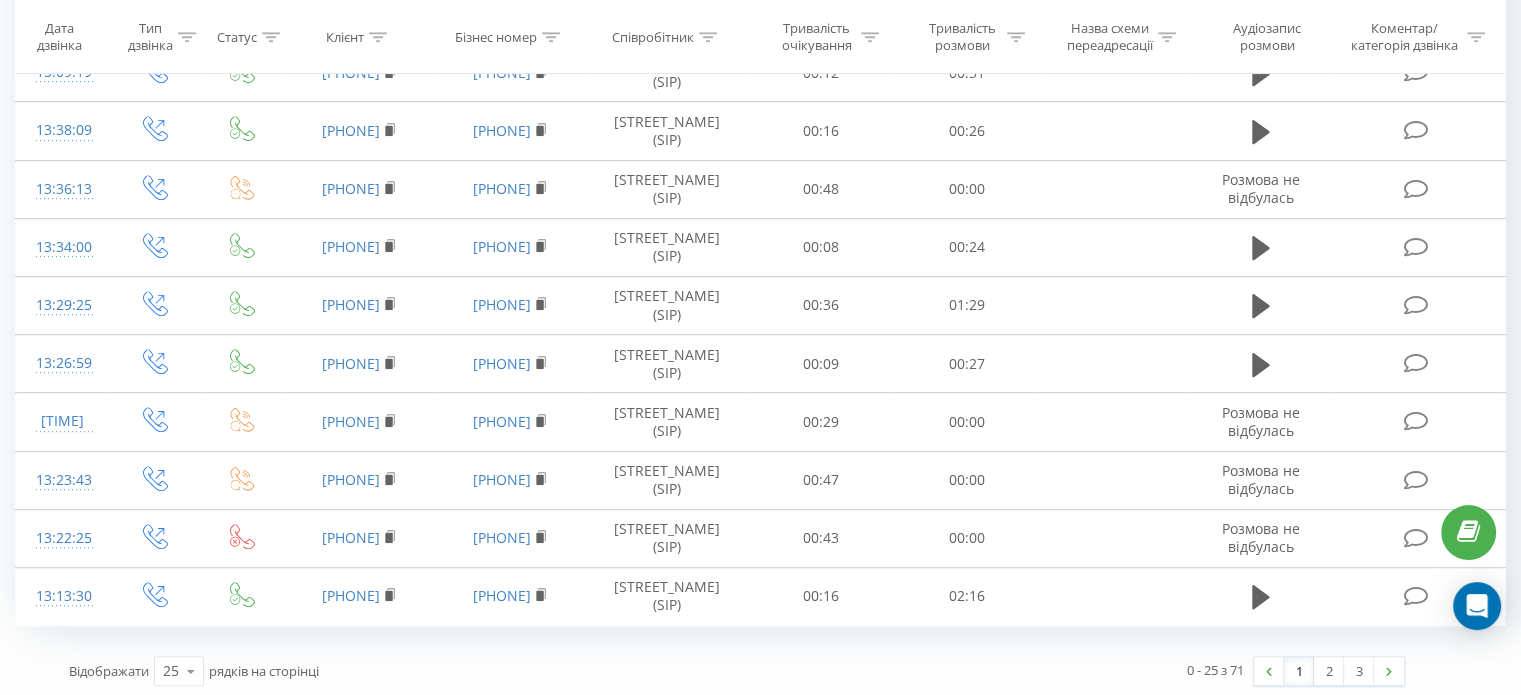 click on "1" at bounding box center [1299, 671] 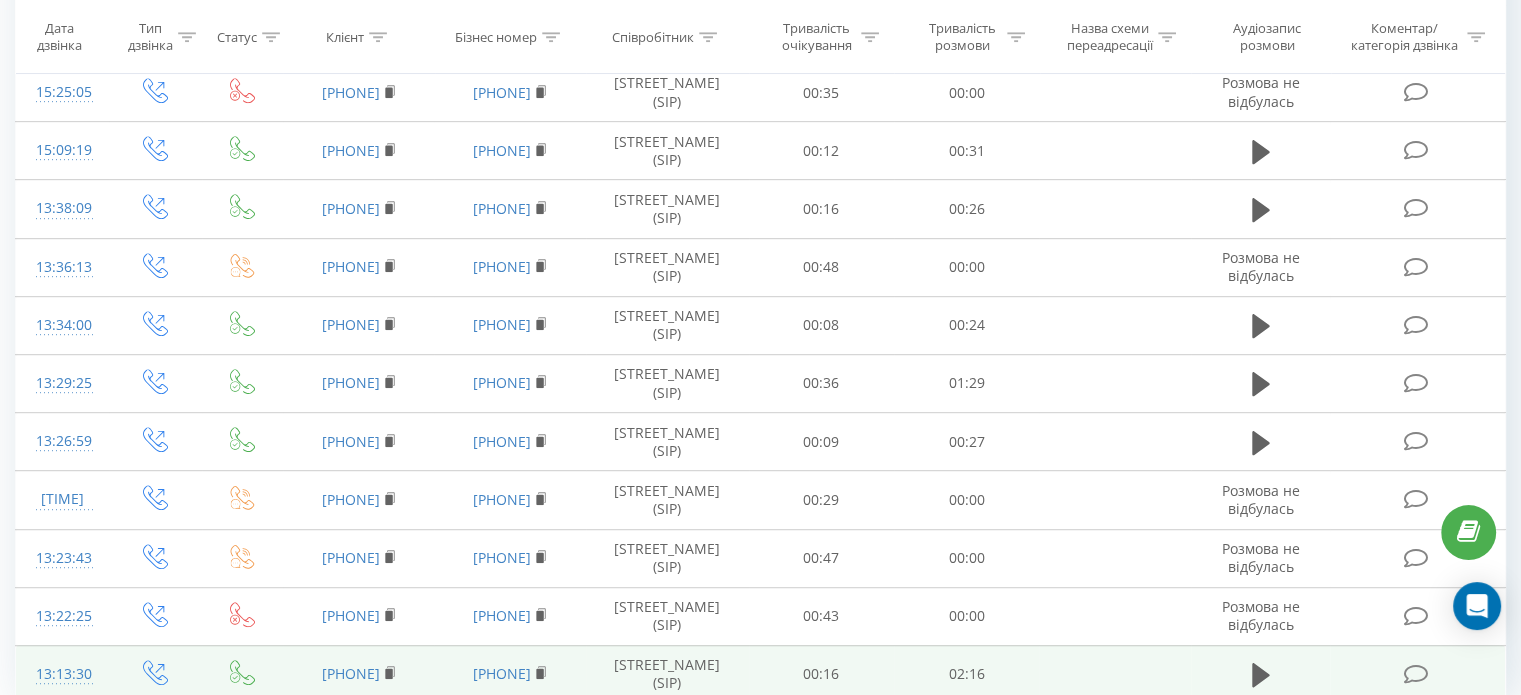 scroll, scrollTop: 1128, scrollLeft: 0, axis: vertical 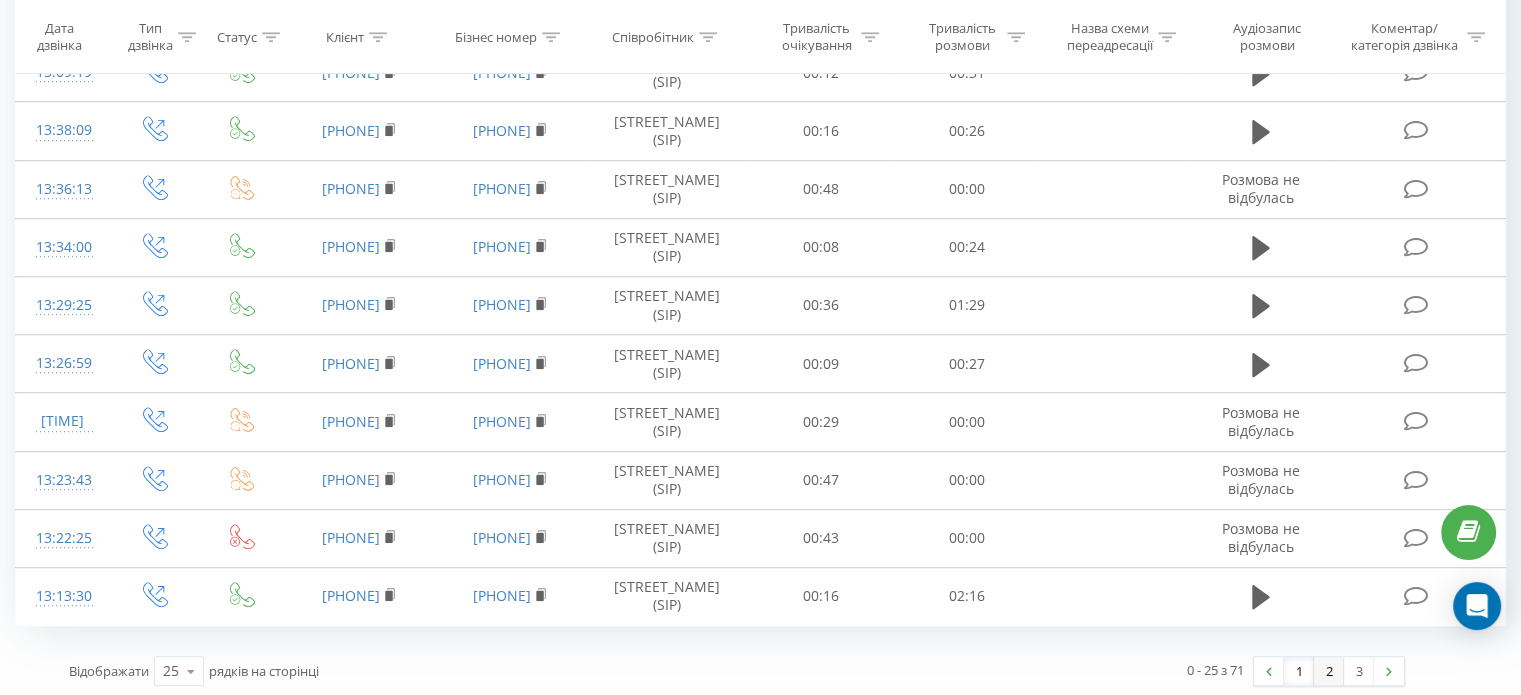 click on "2" at bounding box center [1329, 671] 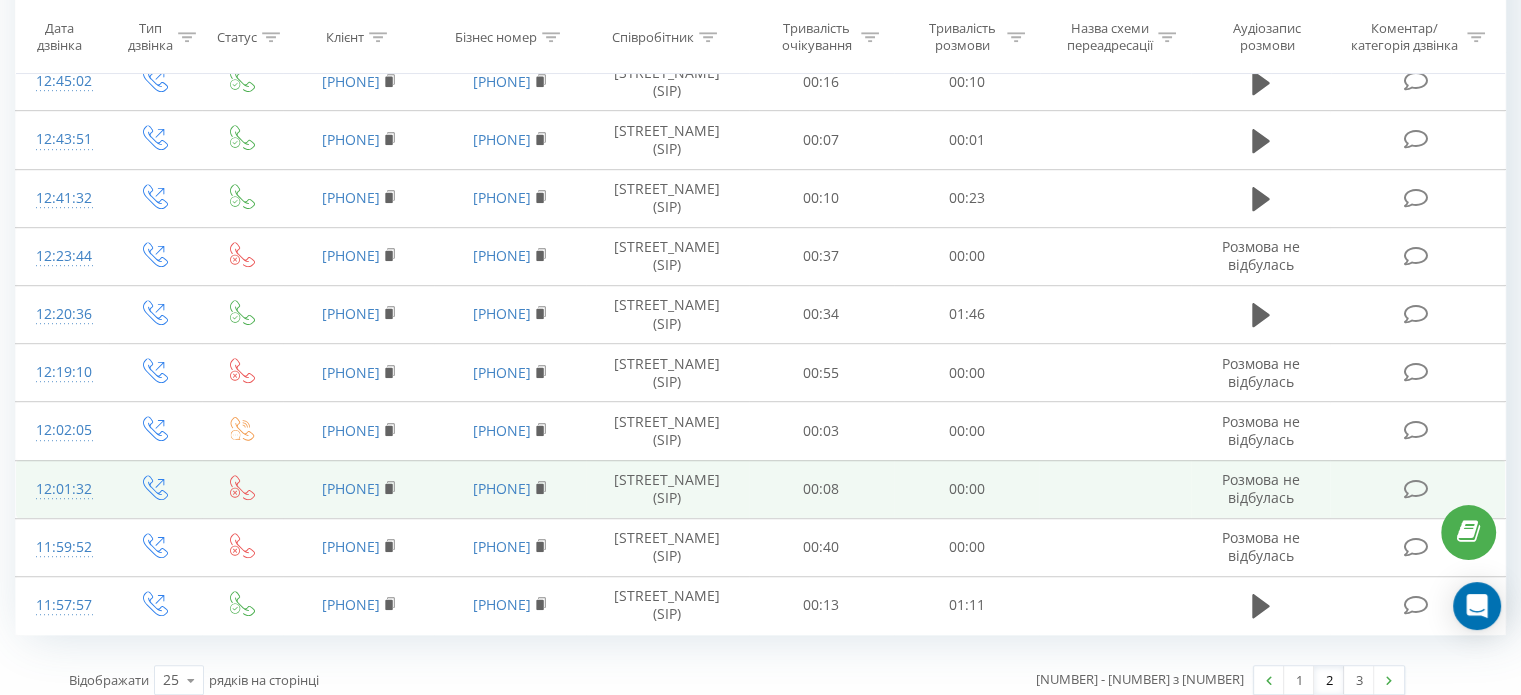scroll, scrollTop: 1128, scrollLeft: 0, axis: vertical 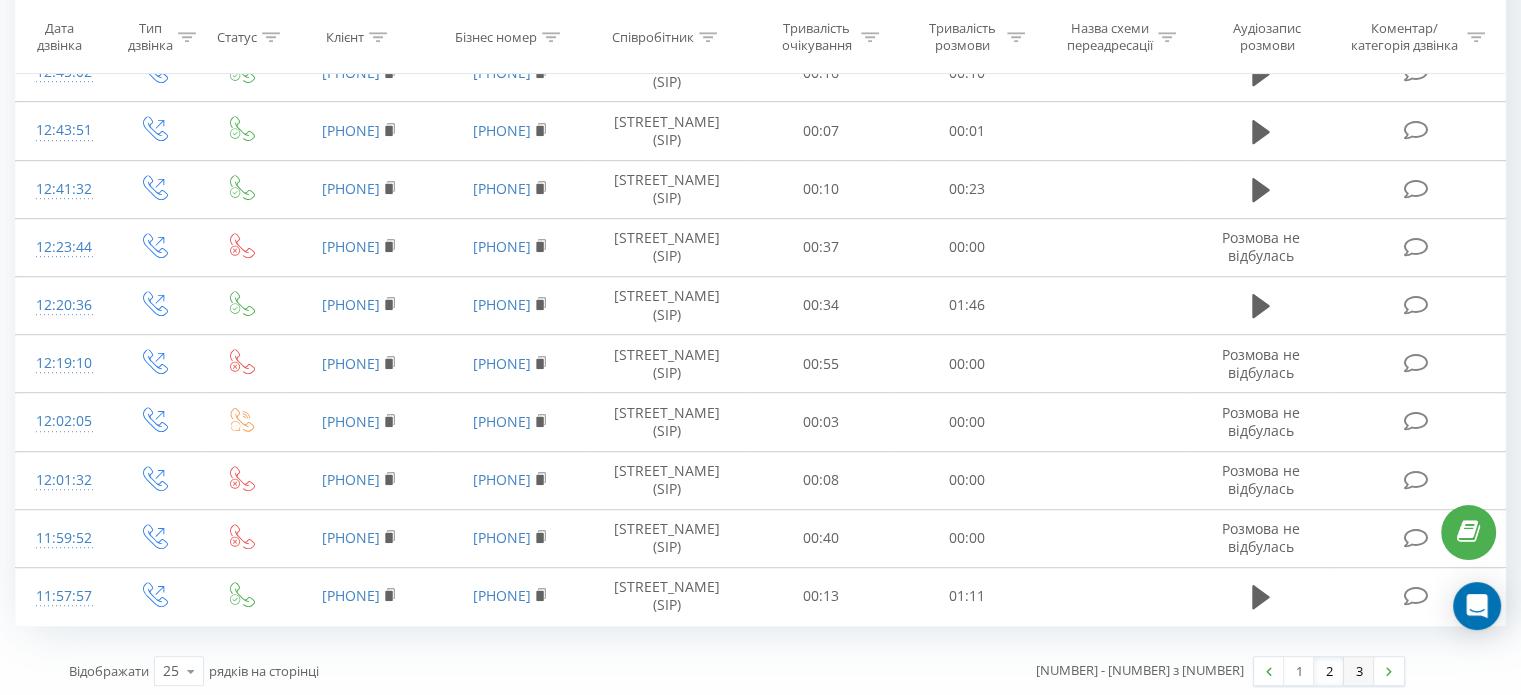 click on "3" at bounding box center (1359, 671) 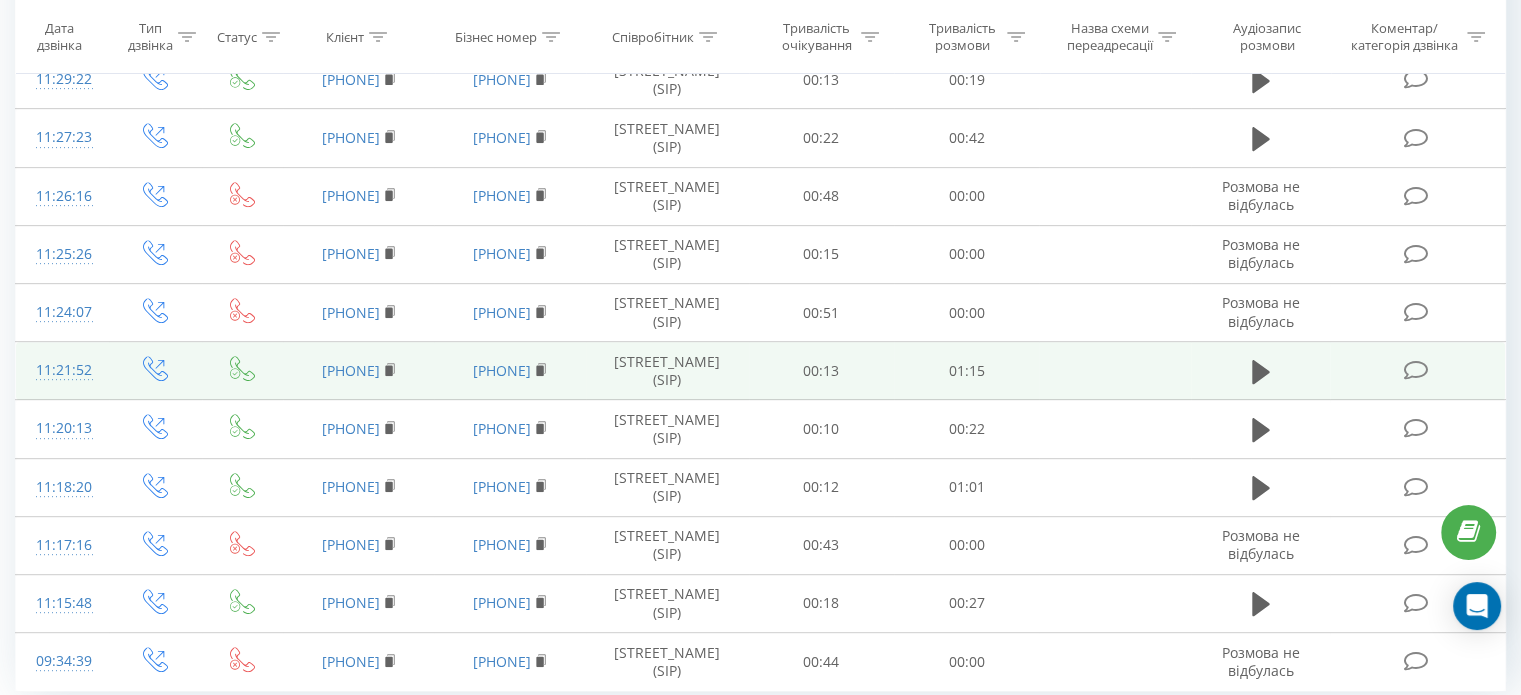 scroll, scrollTop: 896, scrollLeft: 0, axis: vertical 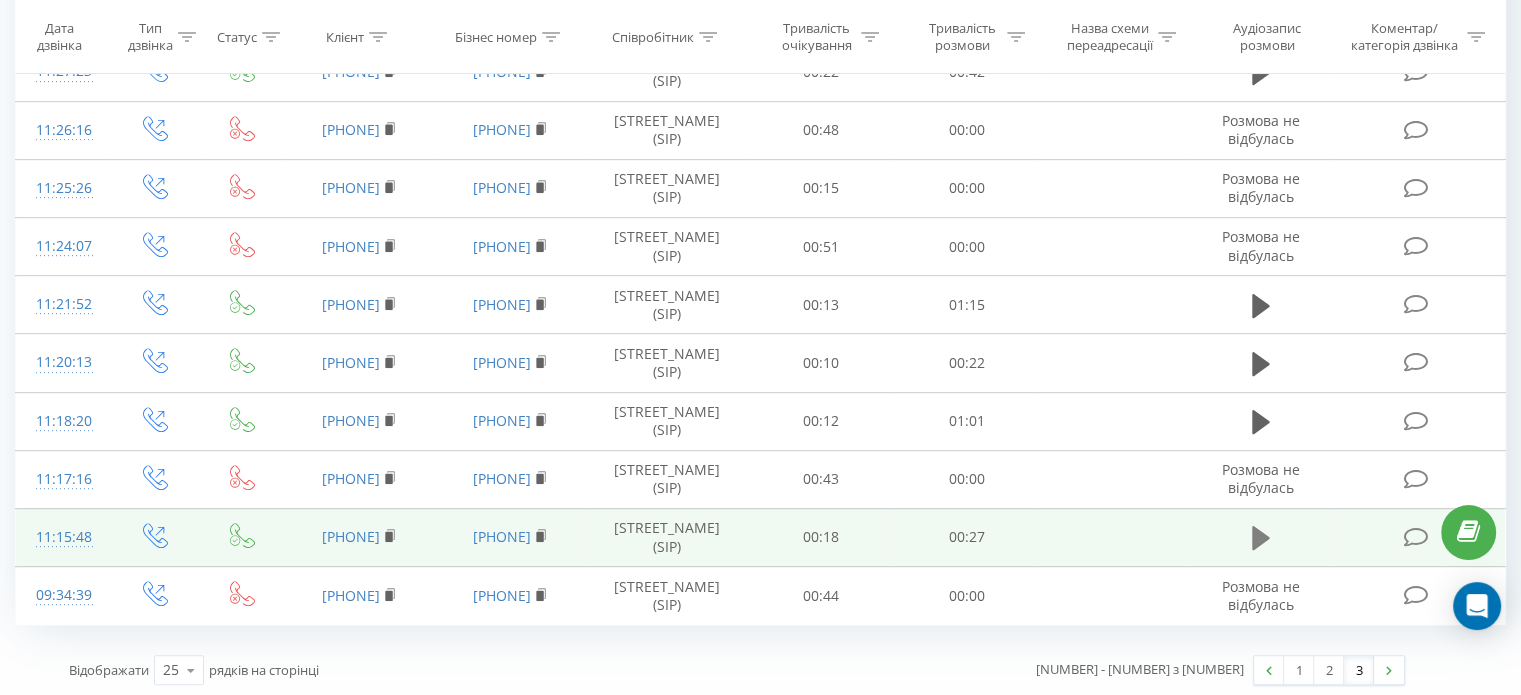 click at bounding box center (1261, 538) 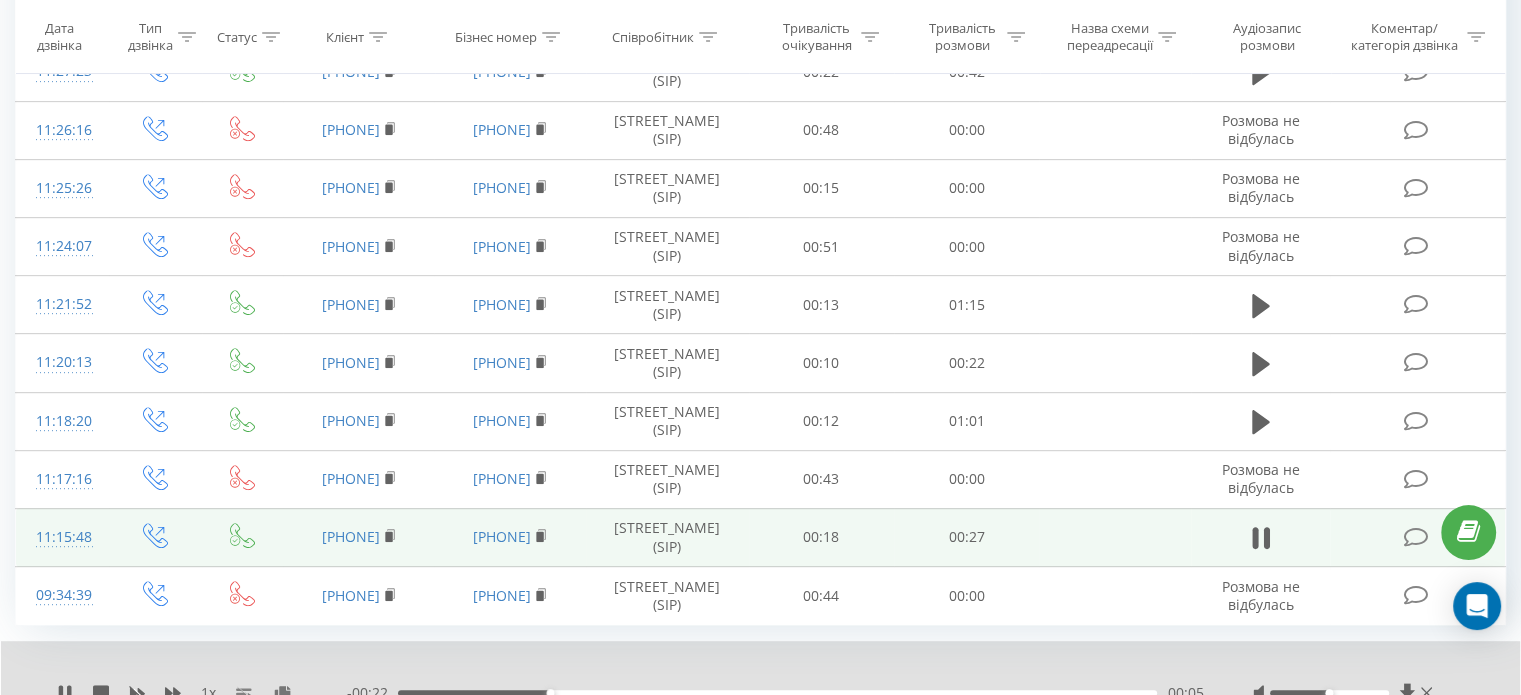 drag, startPoint x: 1327, startPoint y: 682, endPoint x: 1344, endPoint y: 683, distance: 17.029387 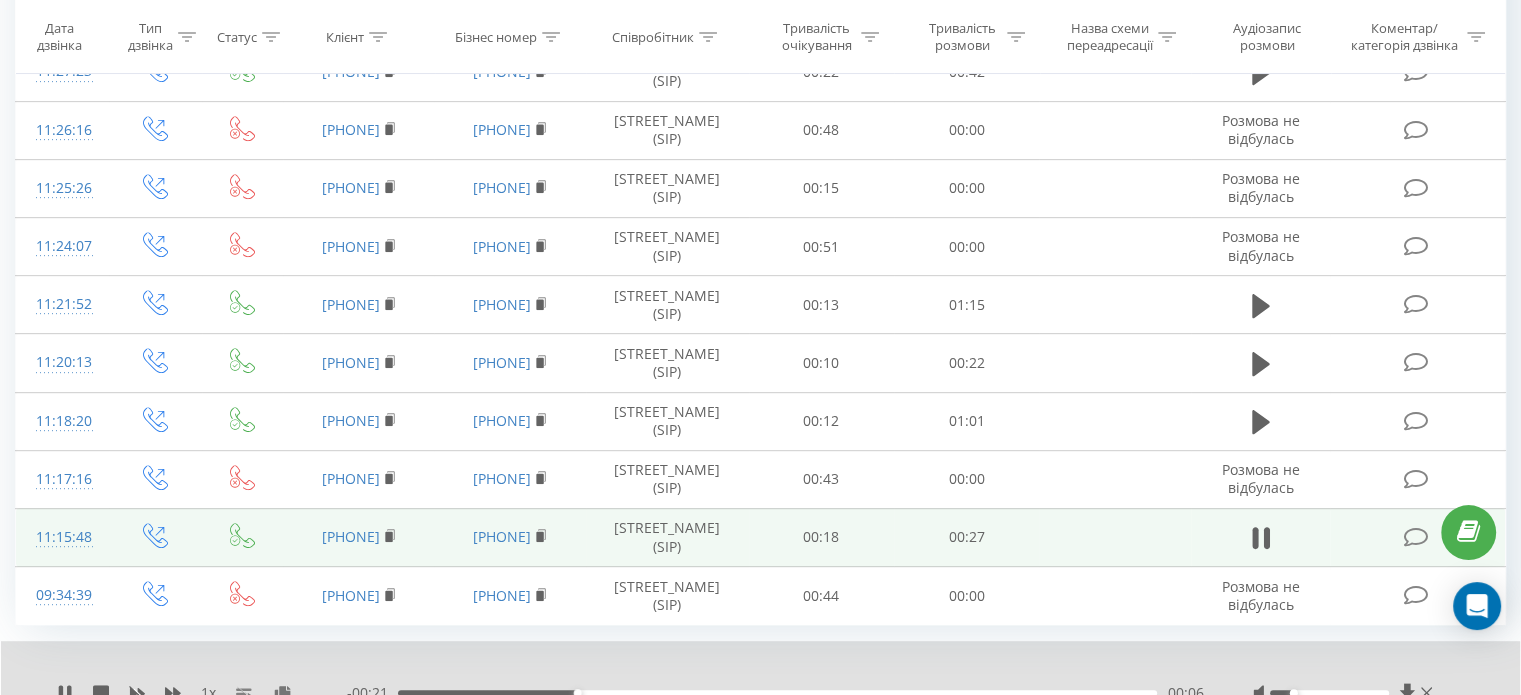 click at bounding box center (1329, 693) 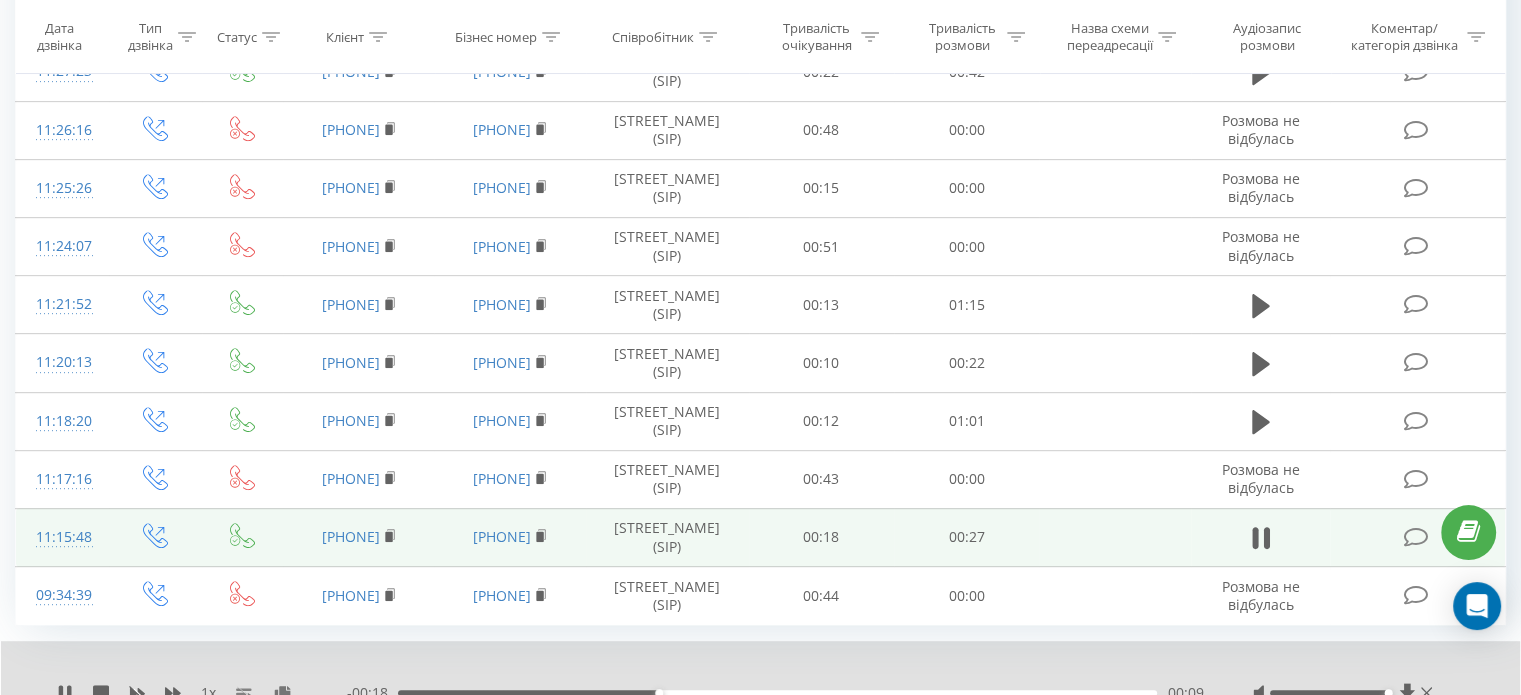 drag, startPoint x: 1296, startPoint y: 687, endPoint x: 1405, endPoint y: 676, distance: 109.55364 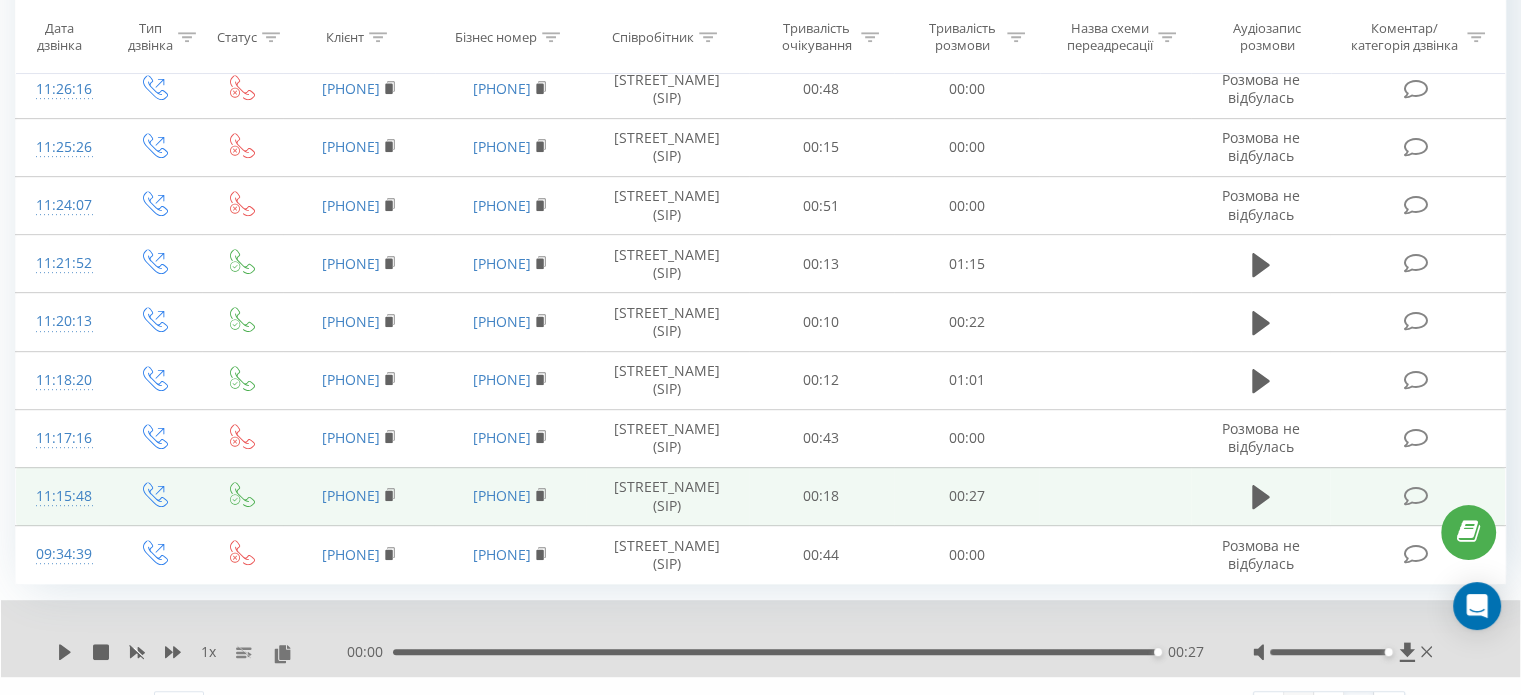scroll, scrollTop: 972, scrollLeft: 0, axis: vertical 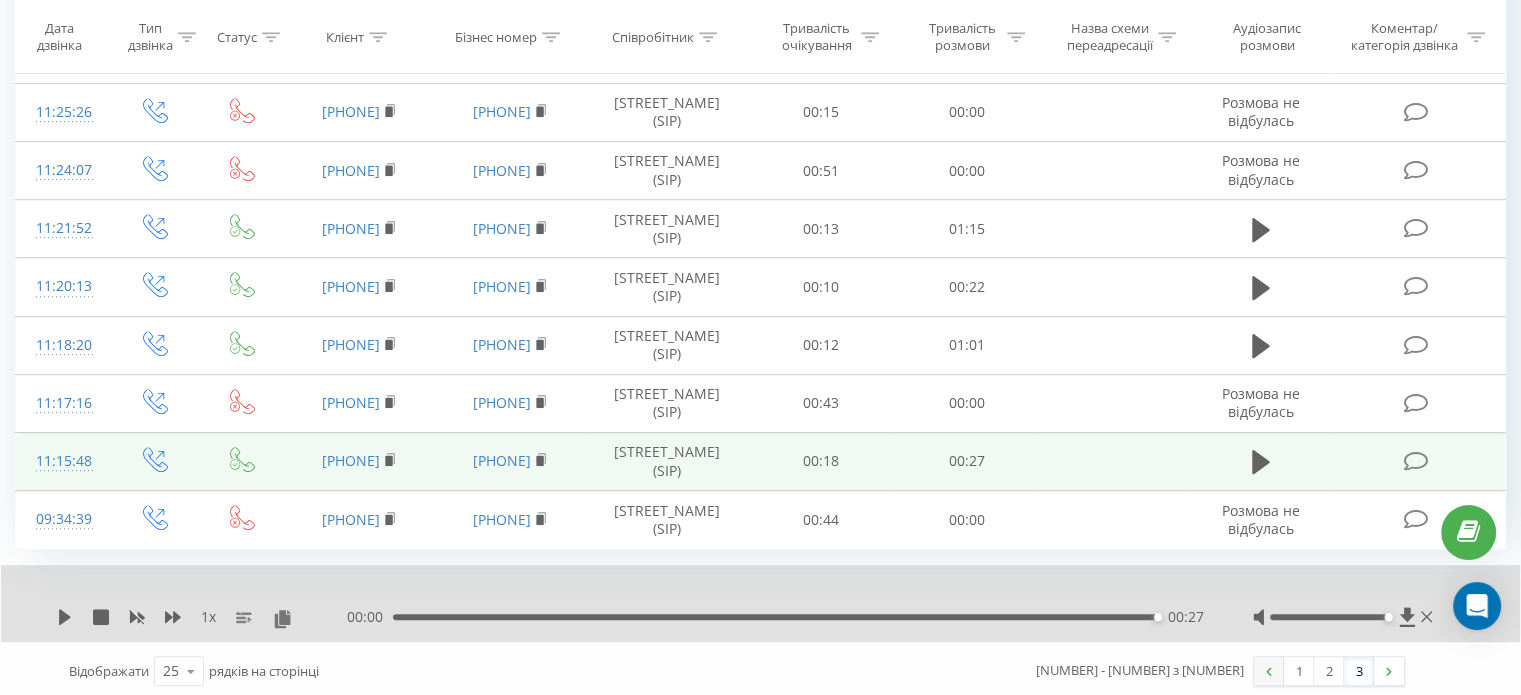 click at bounding box center [1269, 671] 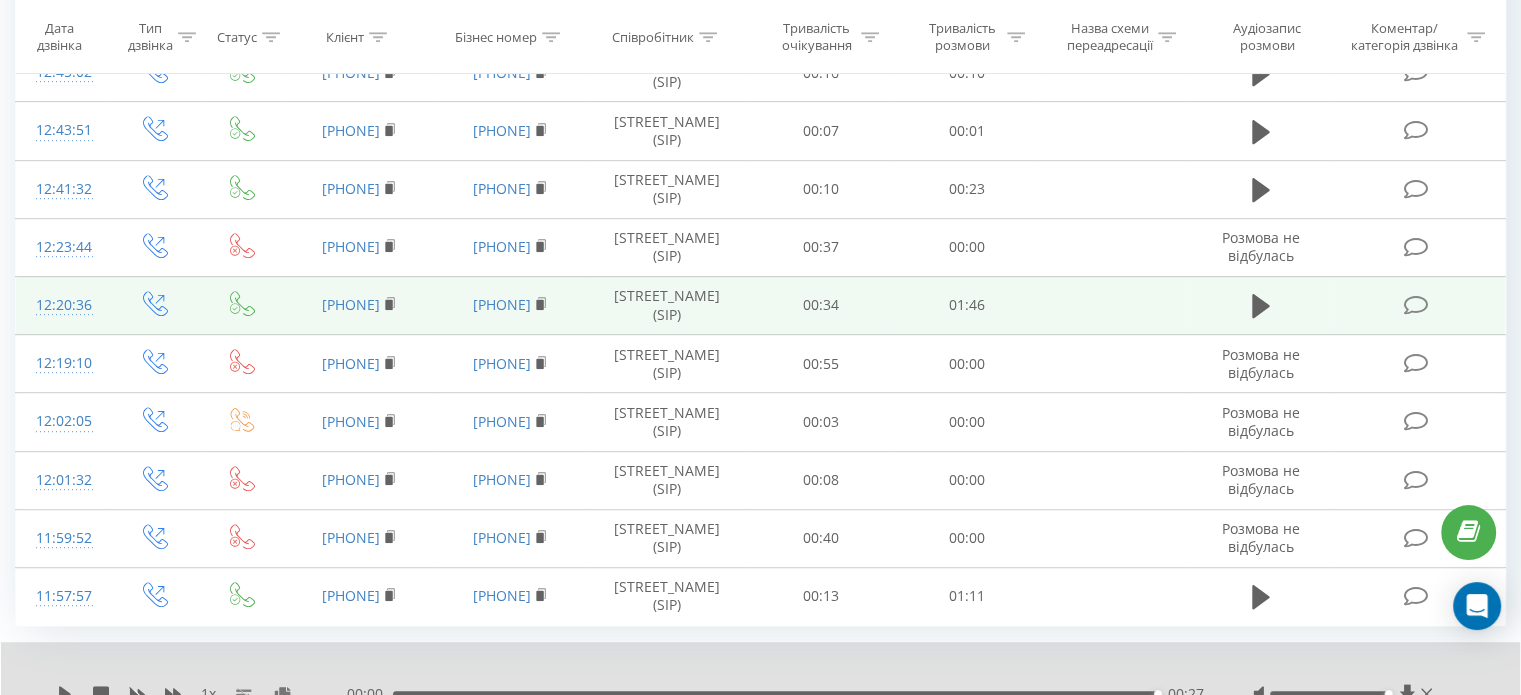 scroll, scrollTop: 1204, scrollLeft: 0, axis: vertical 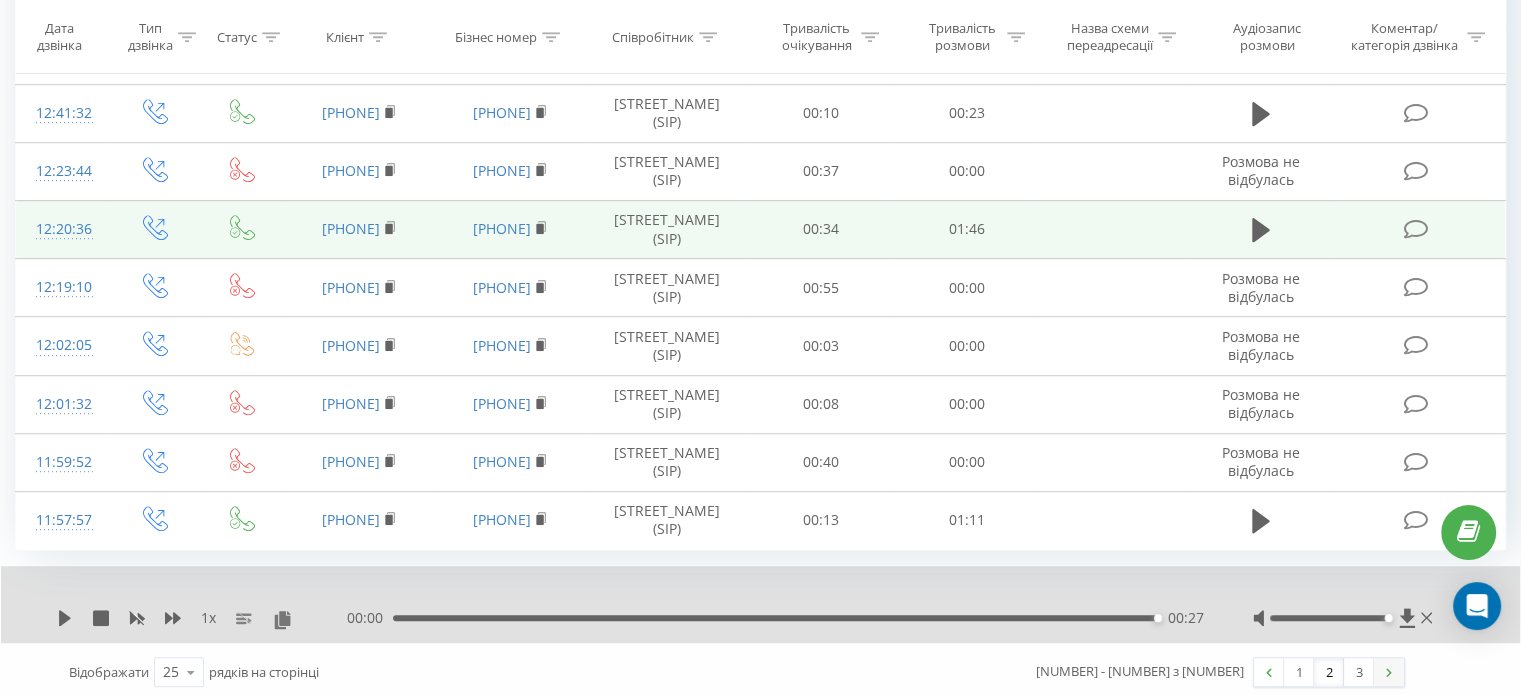 click at bounding box center (1389, 672) 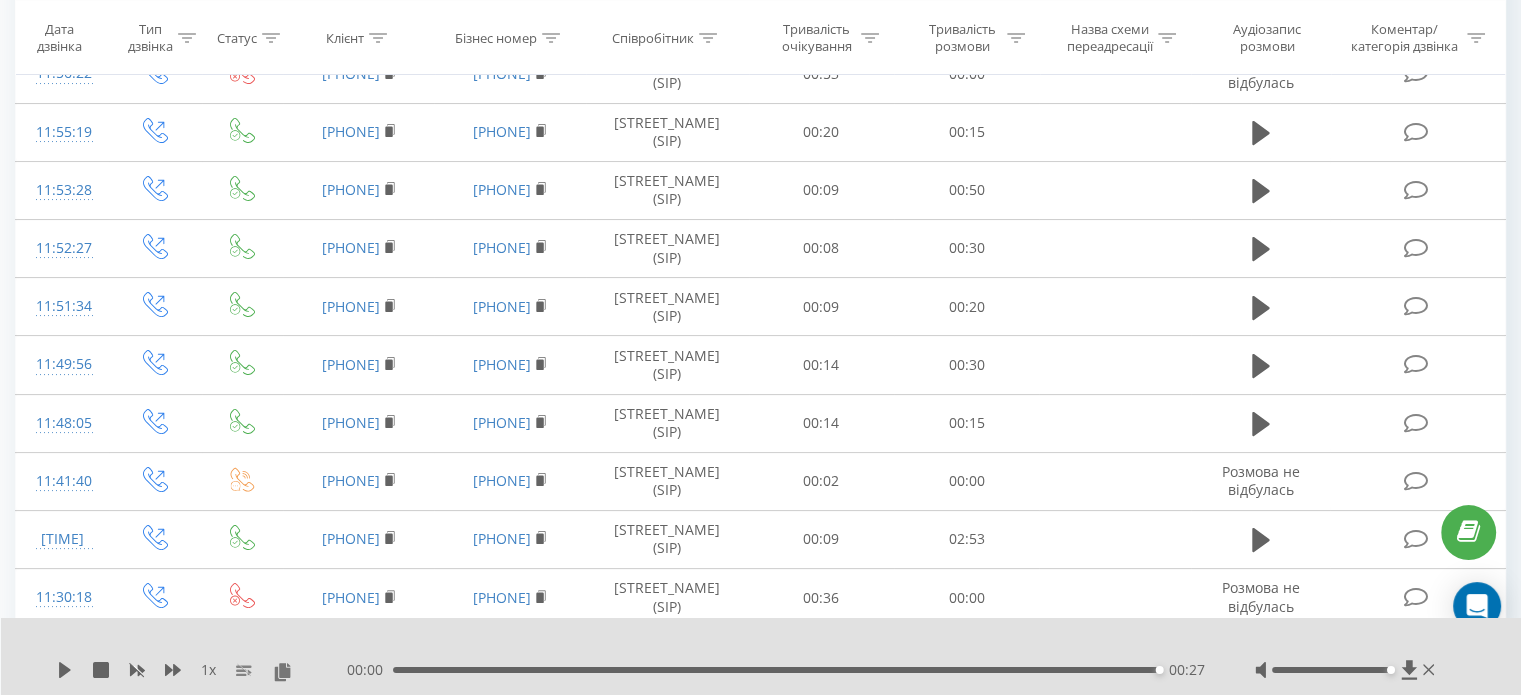 scroll, scrollTop: 0, scrollLeft: 0, axis: both 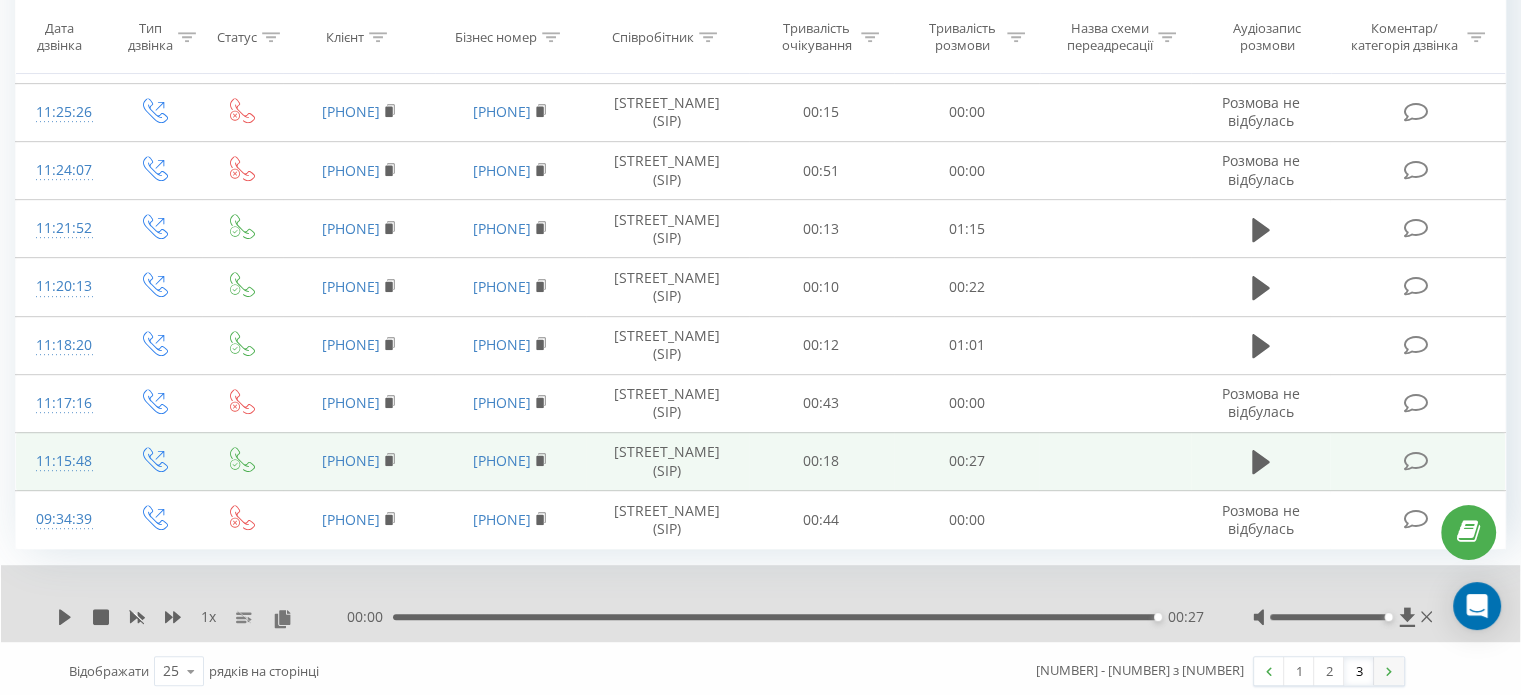 click at bounding box center [1389, 671] 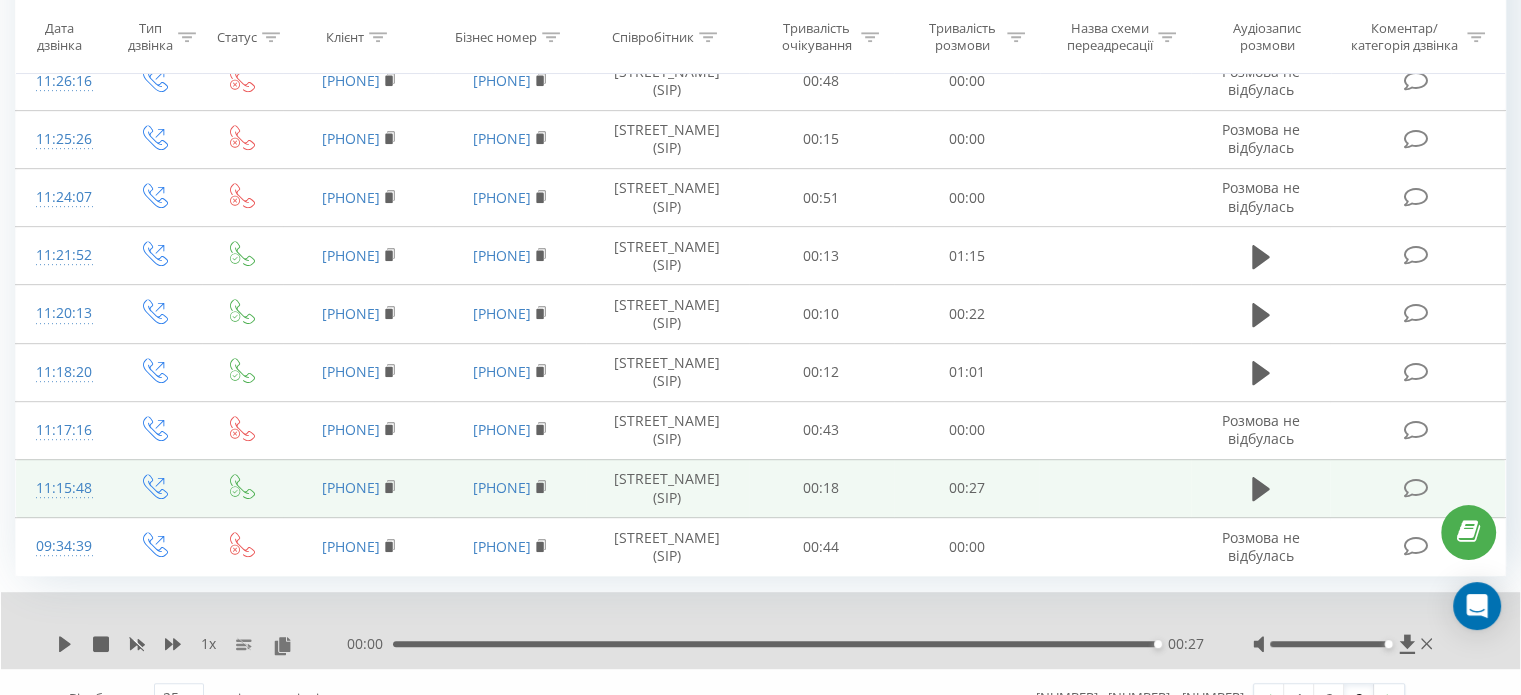 scroll, scrollTop: 972, scrollLeft: 0, axis: vertical 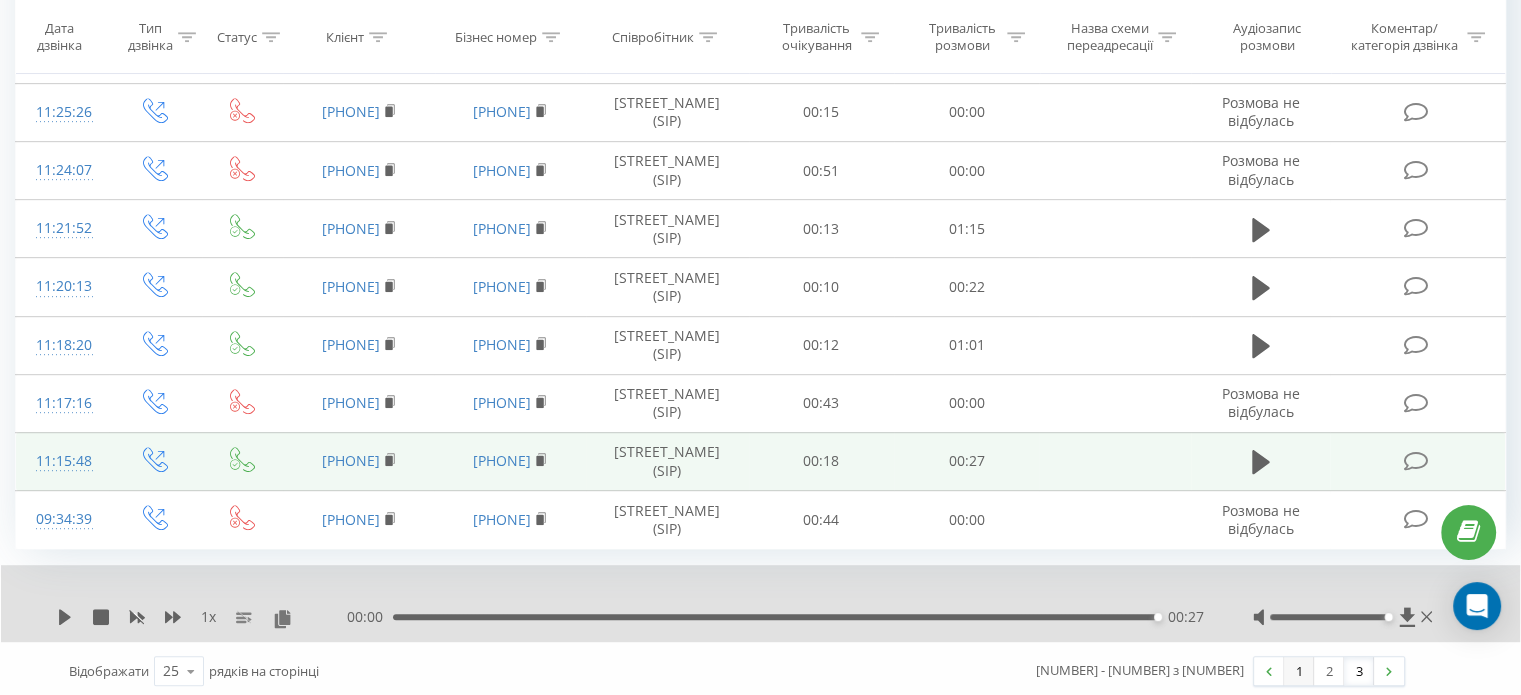 click on "1" at bounding box center (1299, 671) 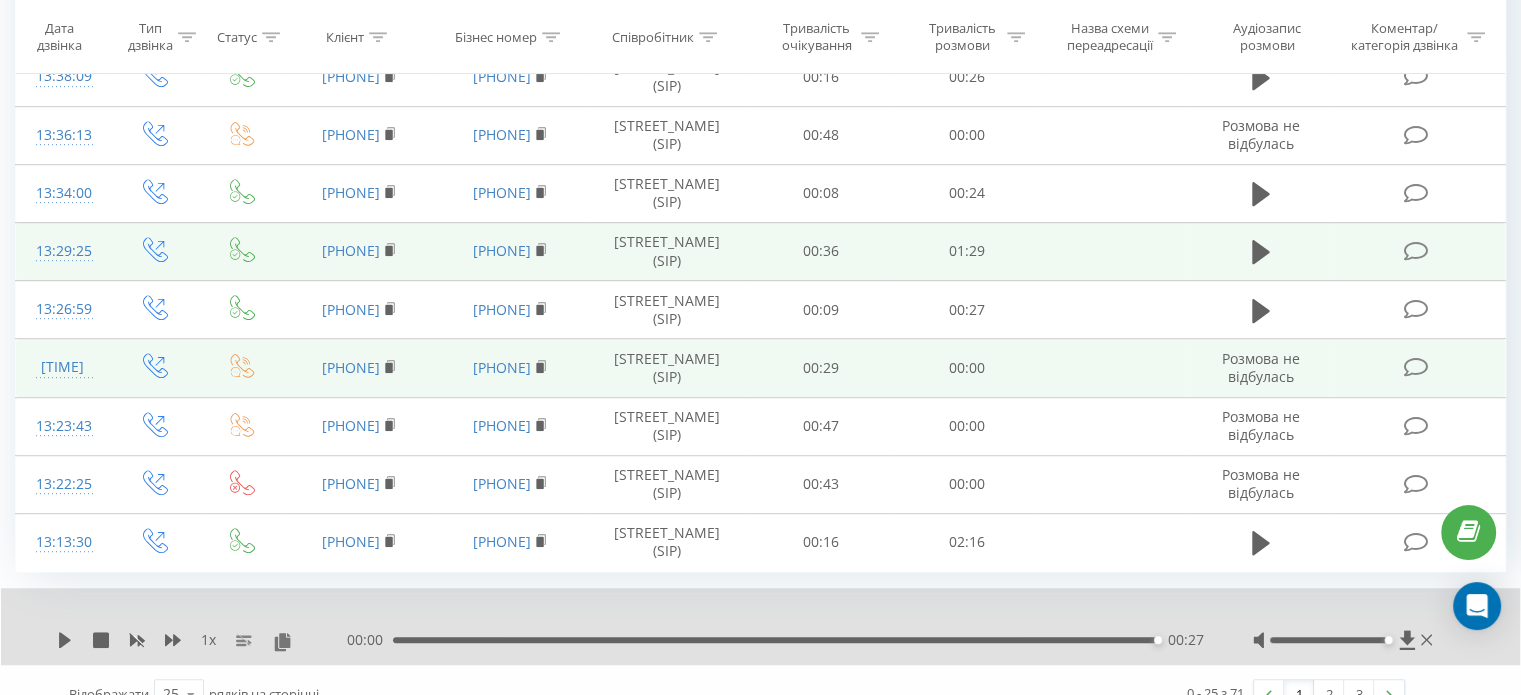 scroll, scrollTop: 1204, scrollLeft: 0, axis: vertical 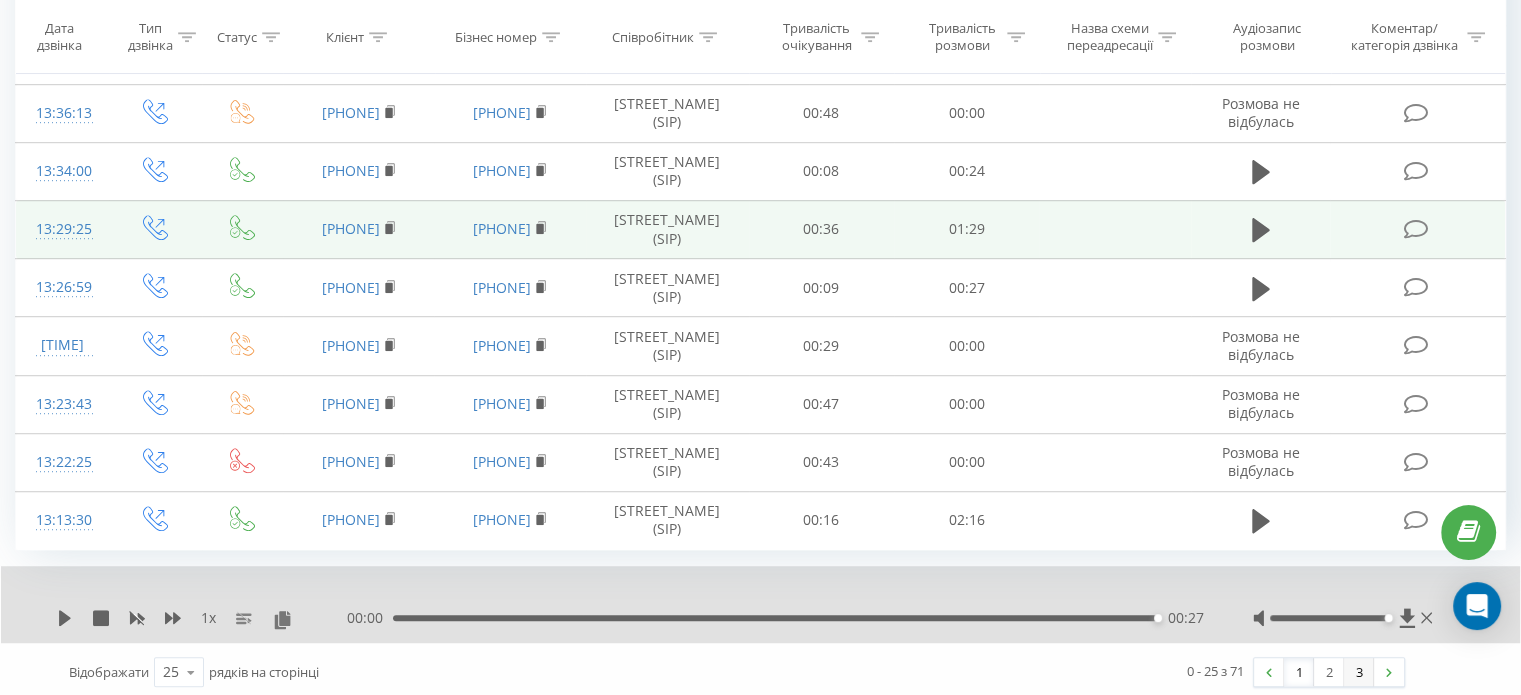 click on "3" at bounding box center [1359, 672] 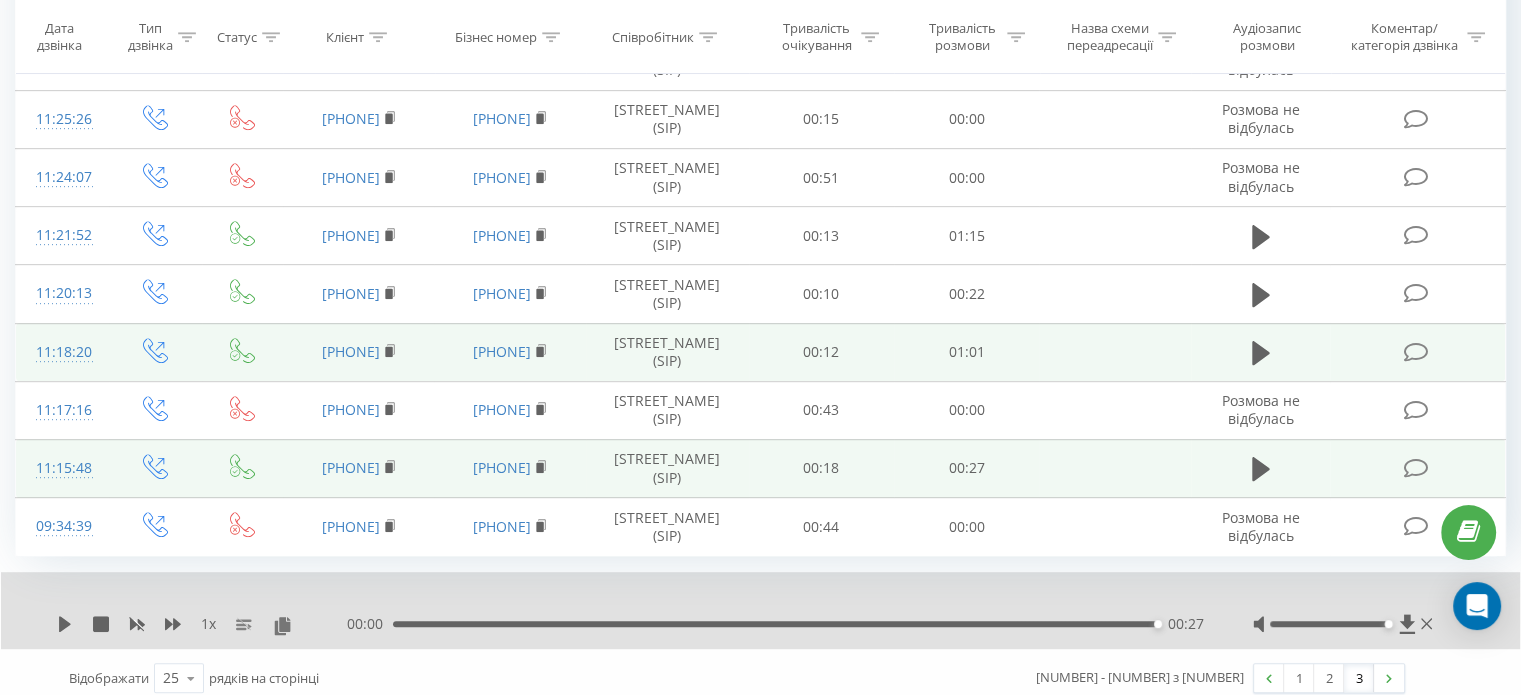 scroll, scrollTop: 972, scrollLeft: 0, axis: vertical 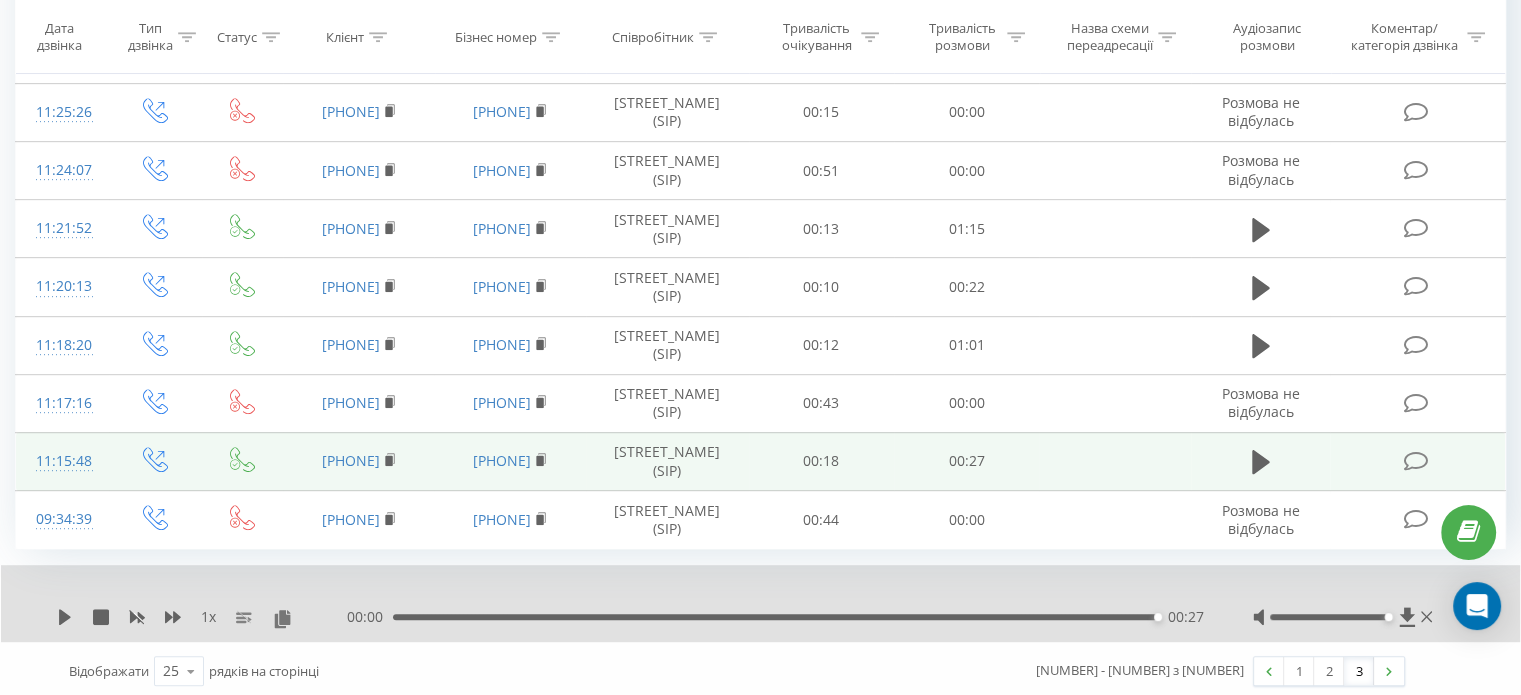 click at bounding box center [1261, 461] 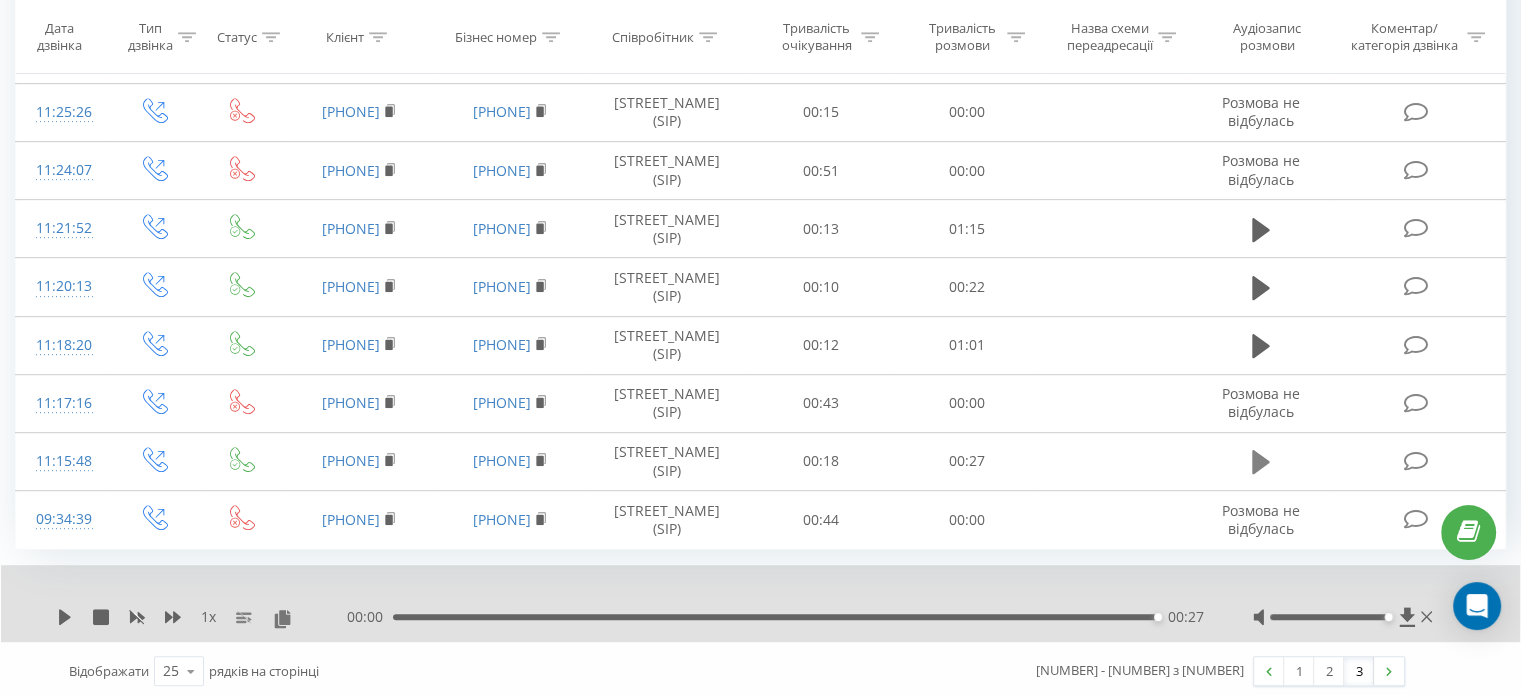 click at bounding box center [1261, 462] 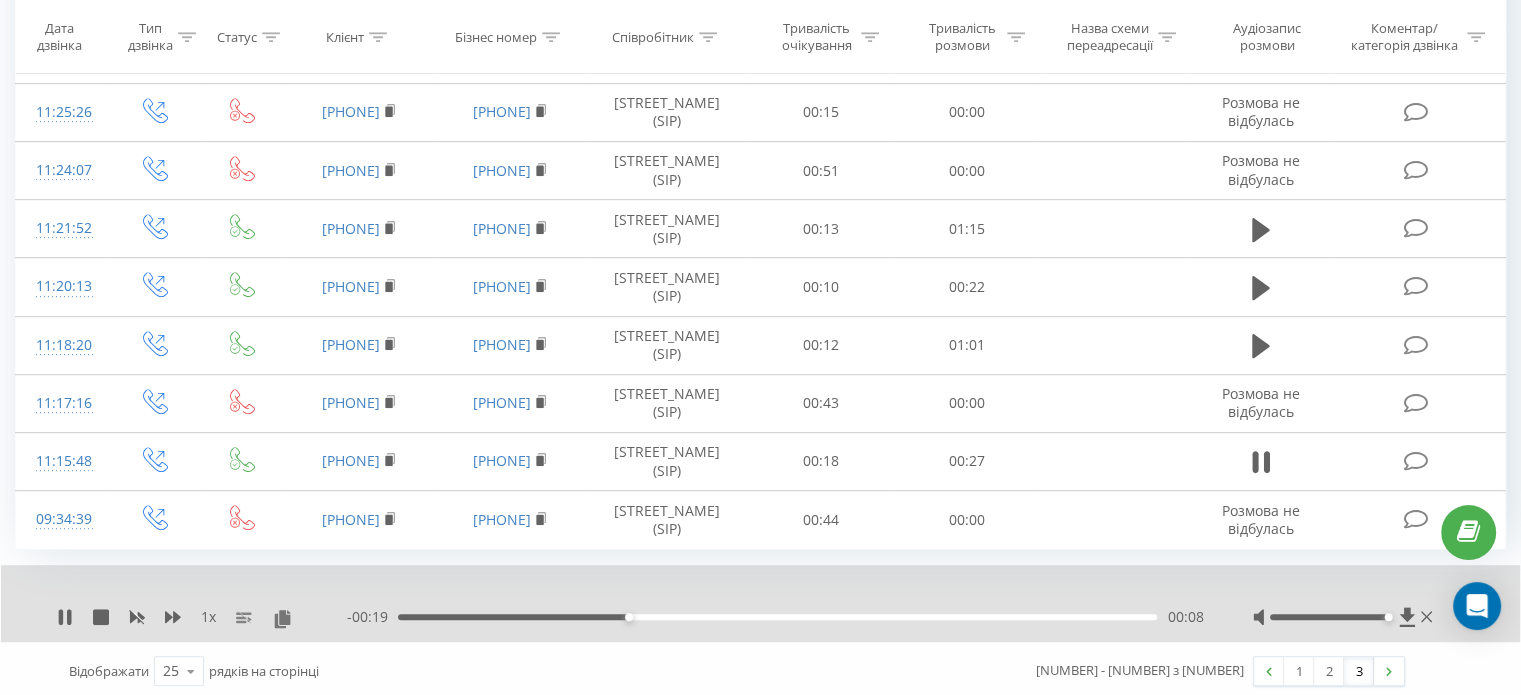 click at bounding box center (1261, 462) 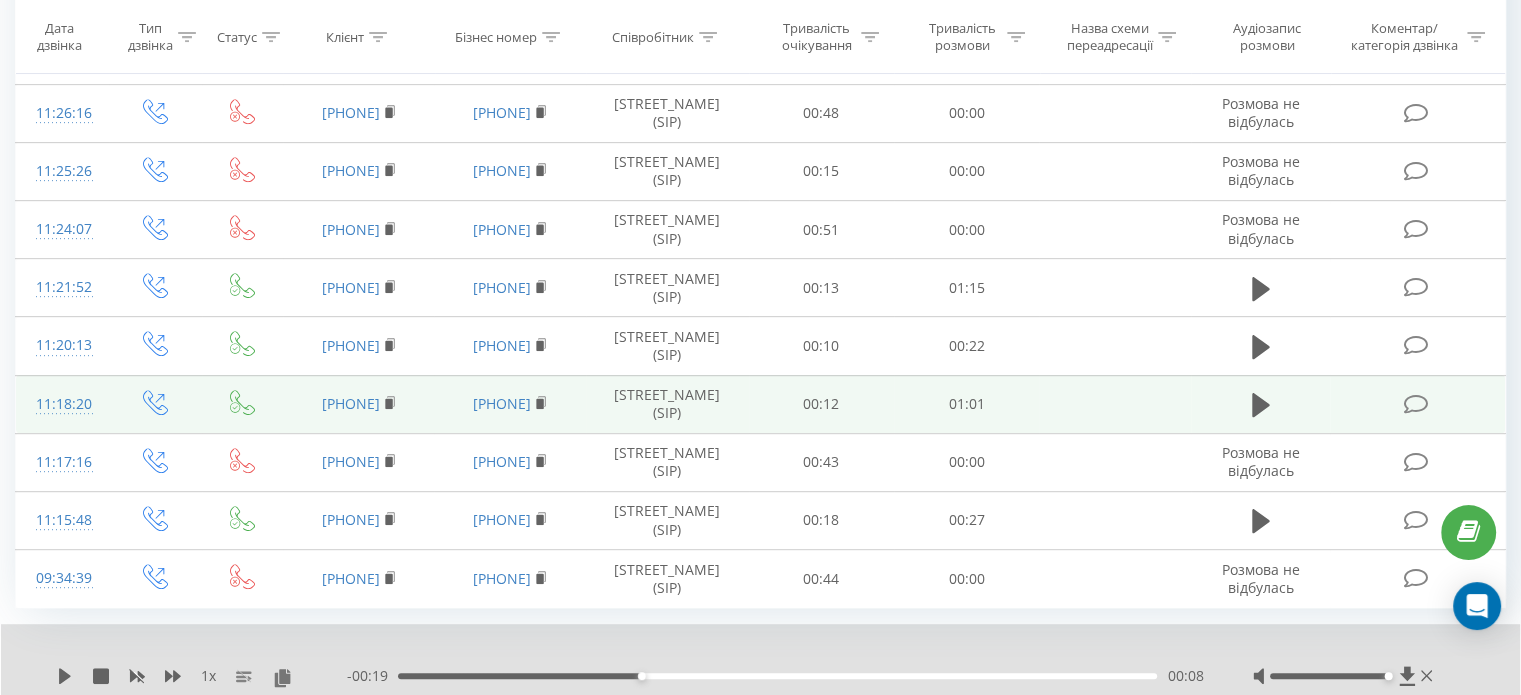 scroll, scrollTop: 972, scrollLeft: 0, axis: vertical 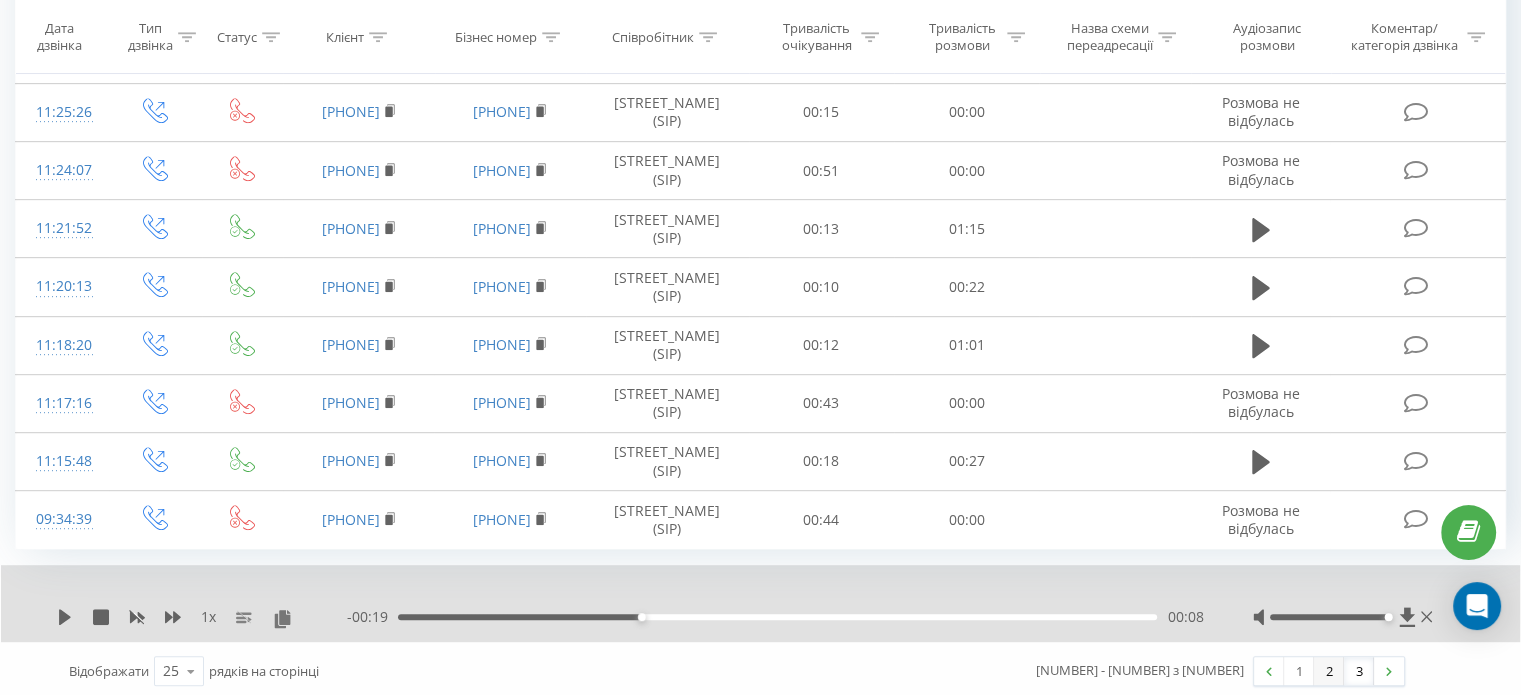 click on "2" at bounding box center (1329, 671) 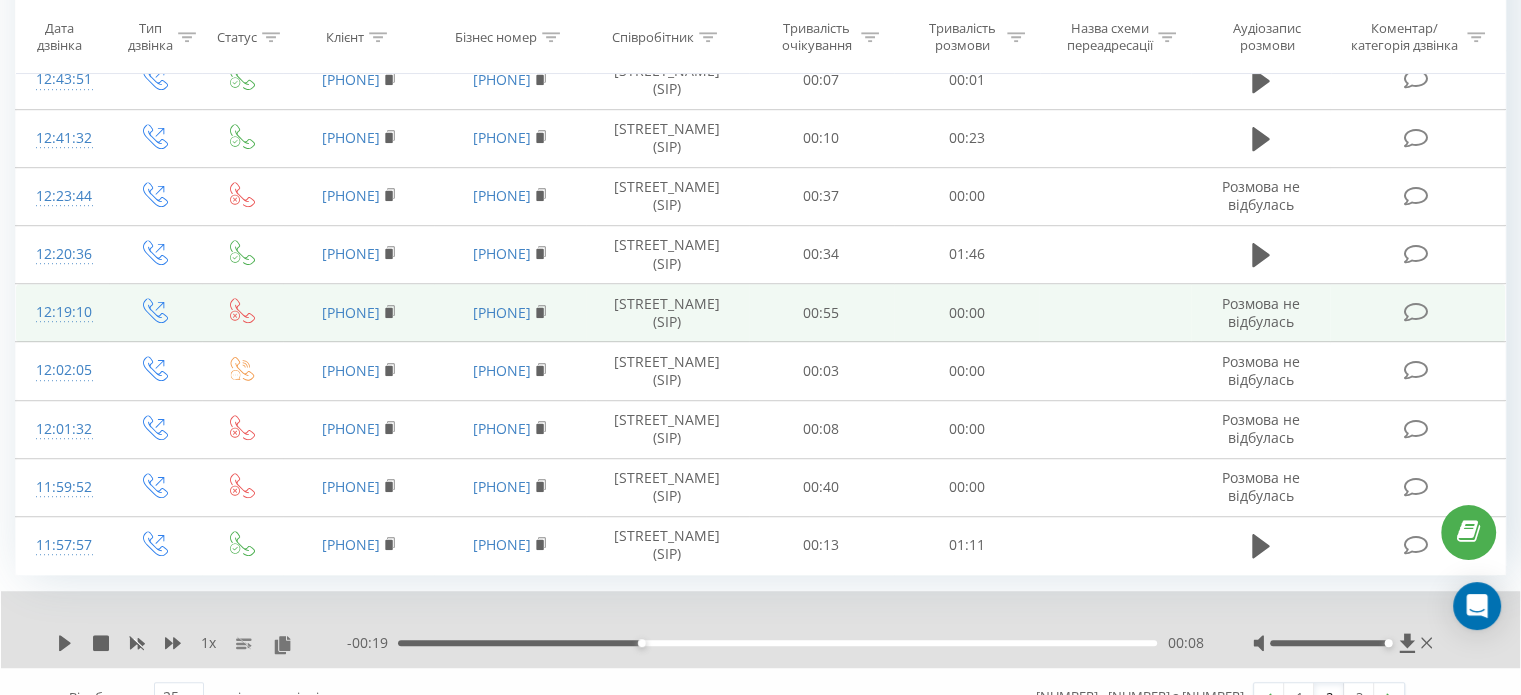 scroll, scrollTop: 1204, scrollLeft: 0, axis: vertical 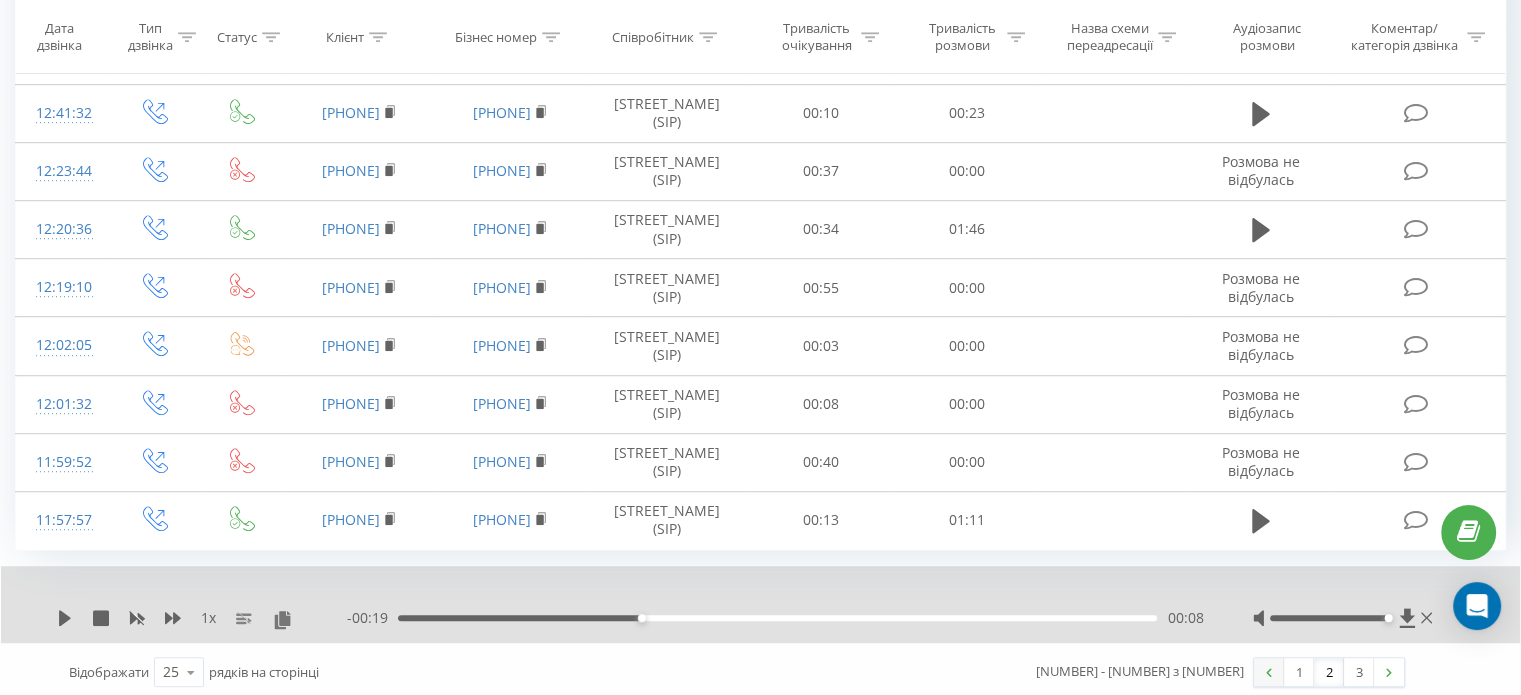 click at bounding box center (1269, 672) 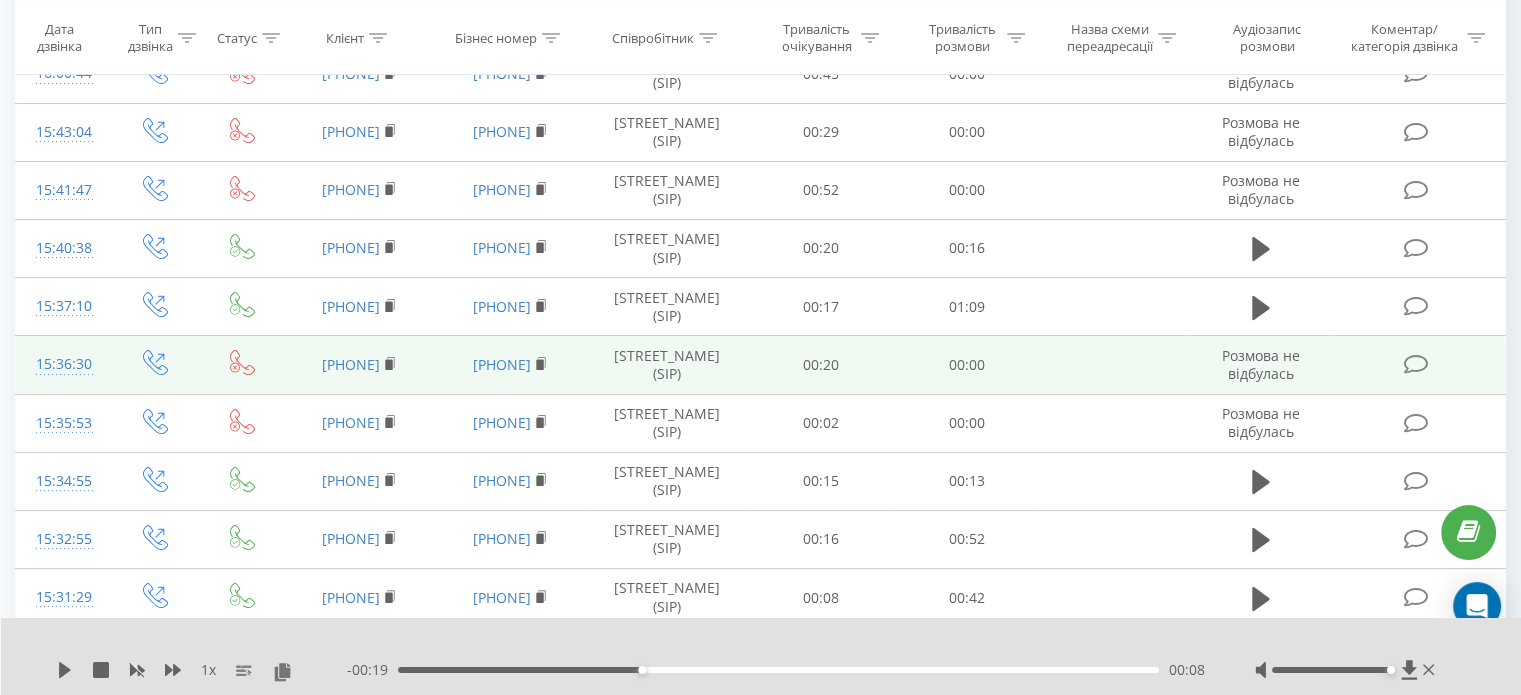 scroll, scrollTop: 132, scrollLeft: 0, axis: vertical 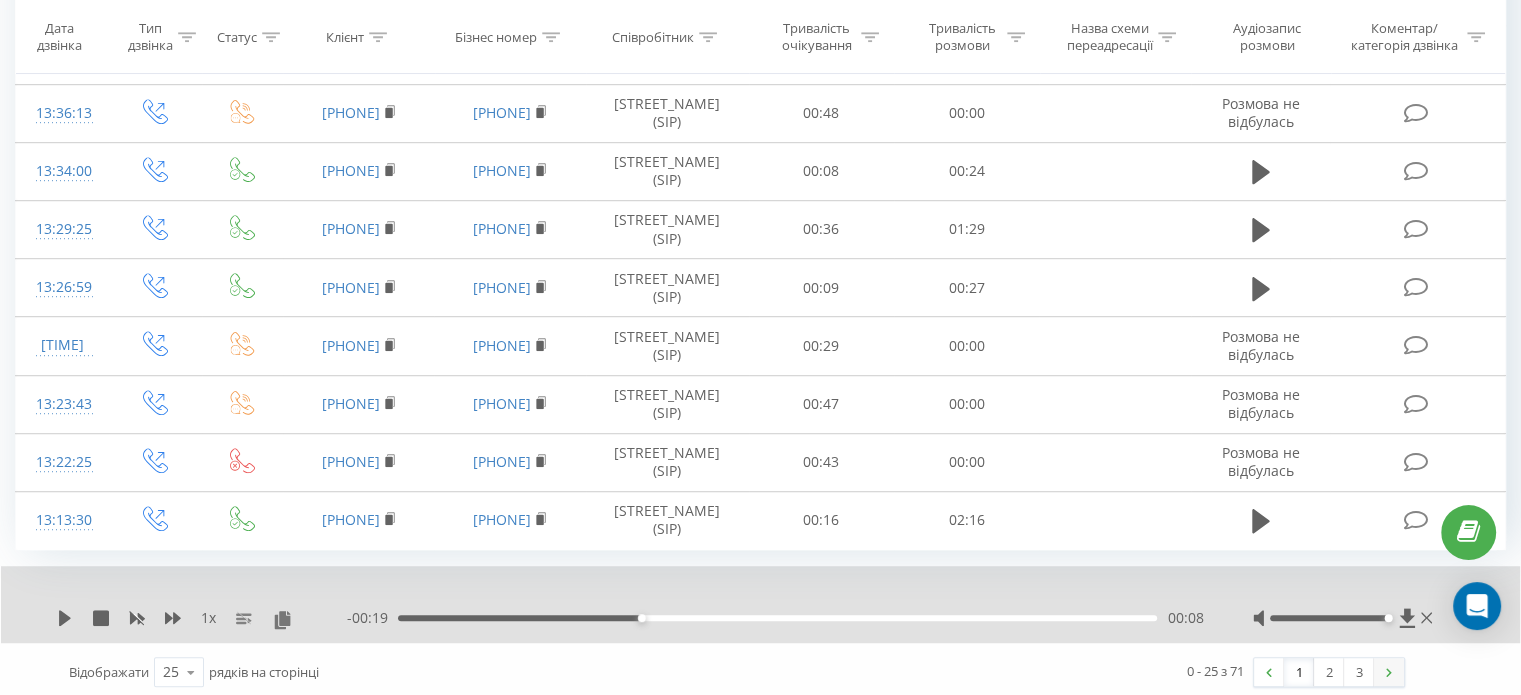 click at bounding box center (1389, 672) 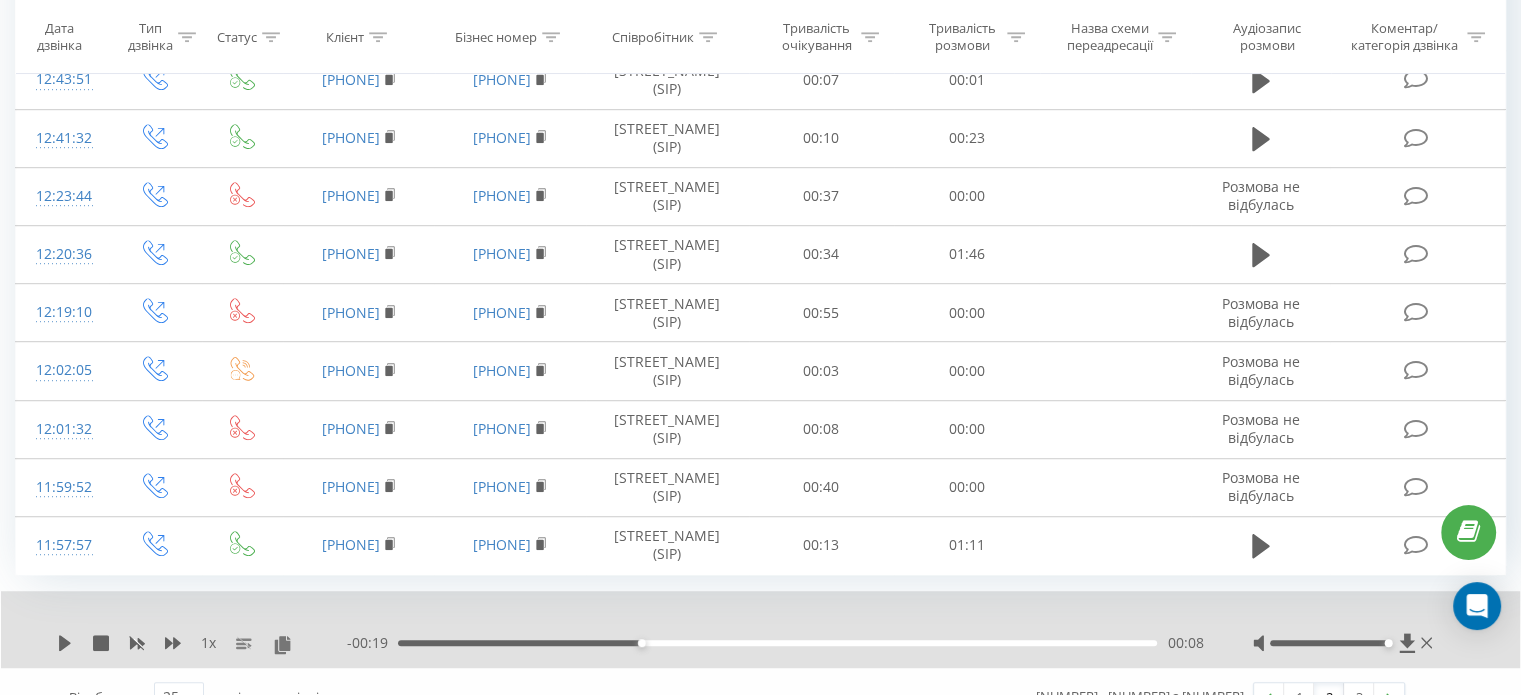 scroll, scrollTop: 1204, scrollLeft: 0, axis: vertical 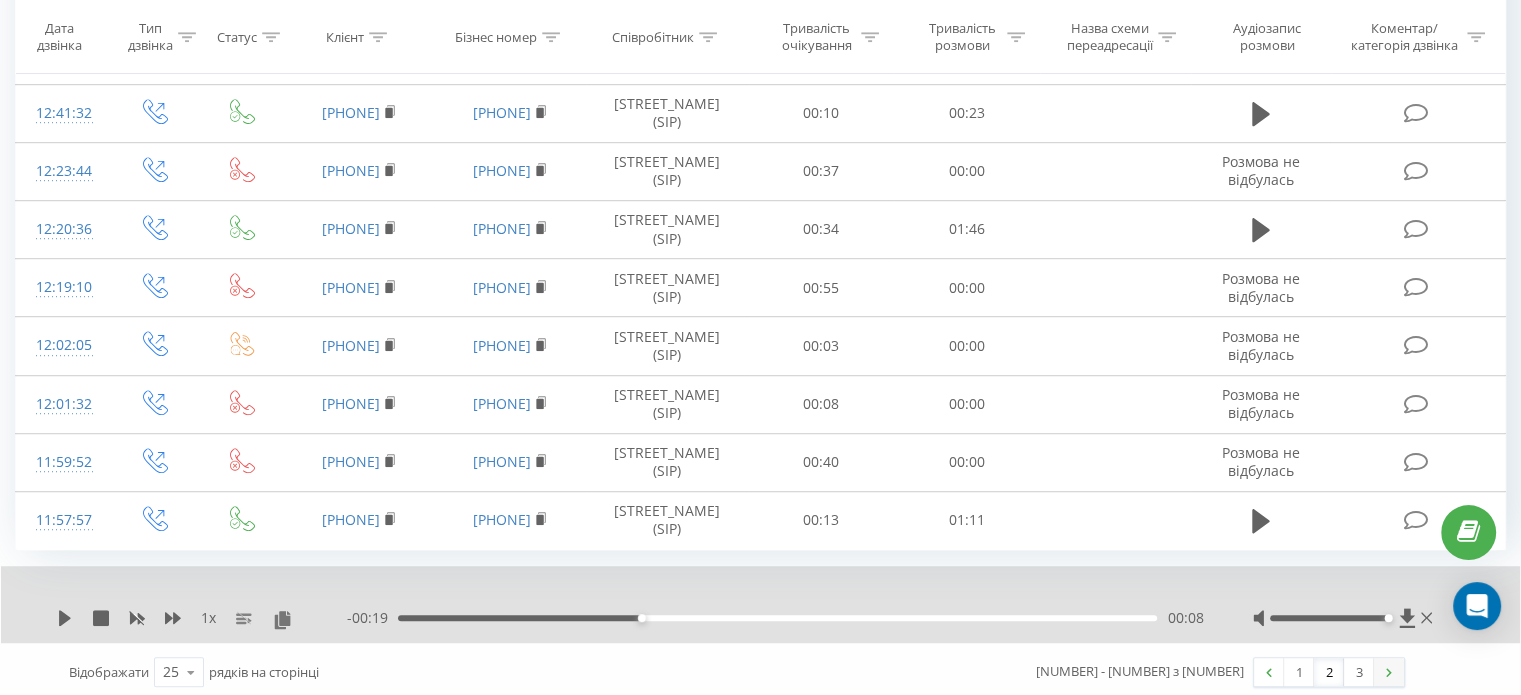 click at bounding box center [1389, 672] 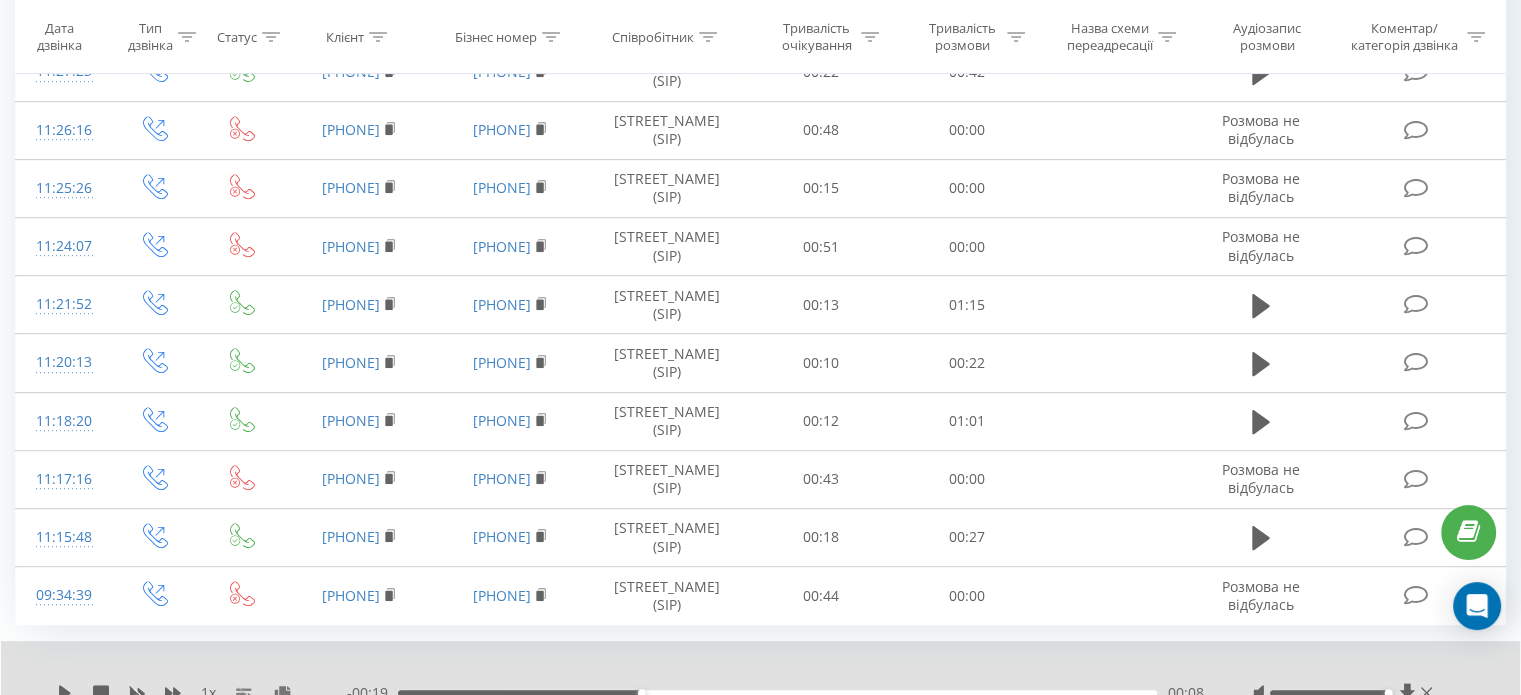 scroll, scrollTop: 972, scrollLeft: 0, axis: vertical 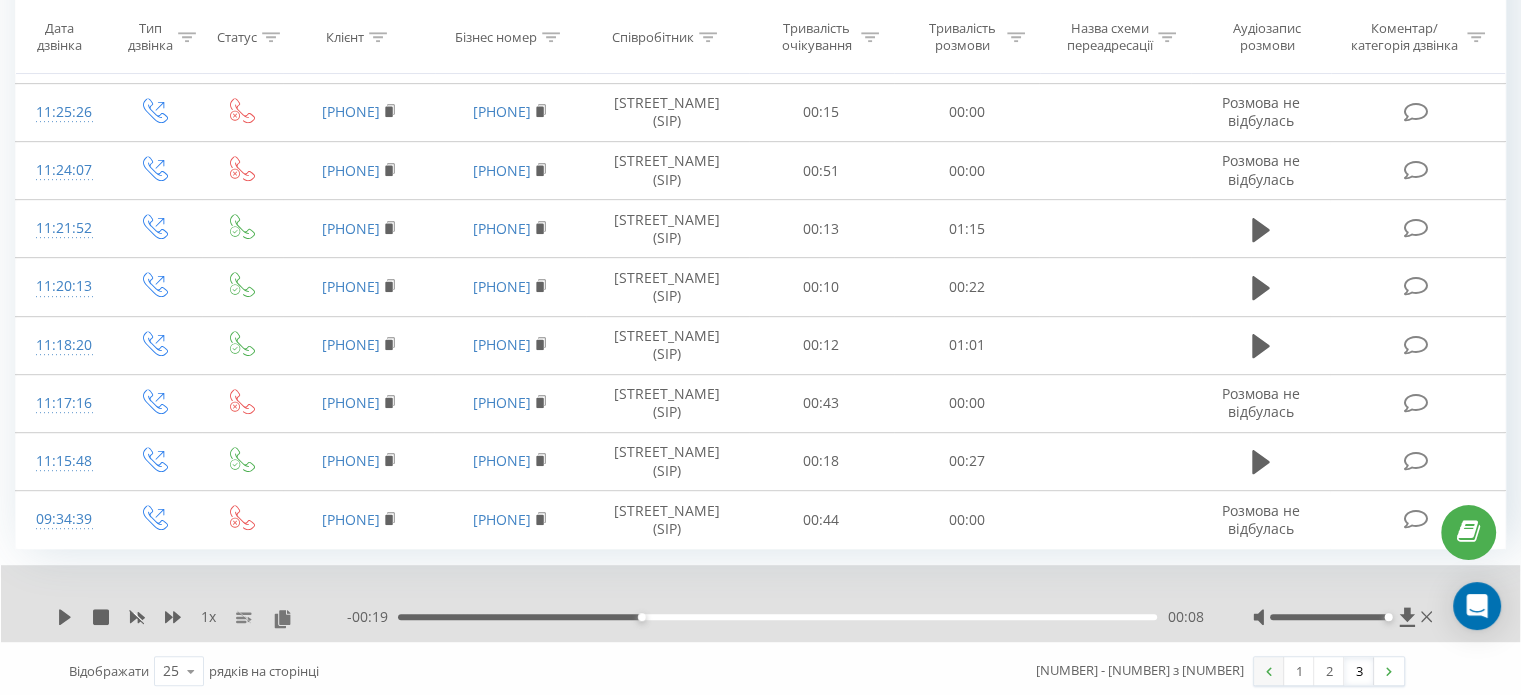click at bounding box center (1269, 671) 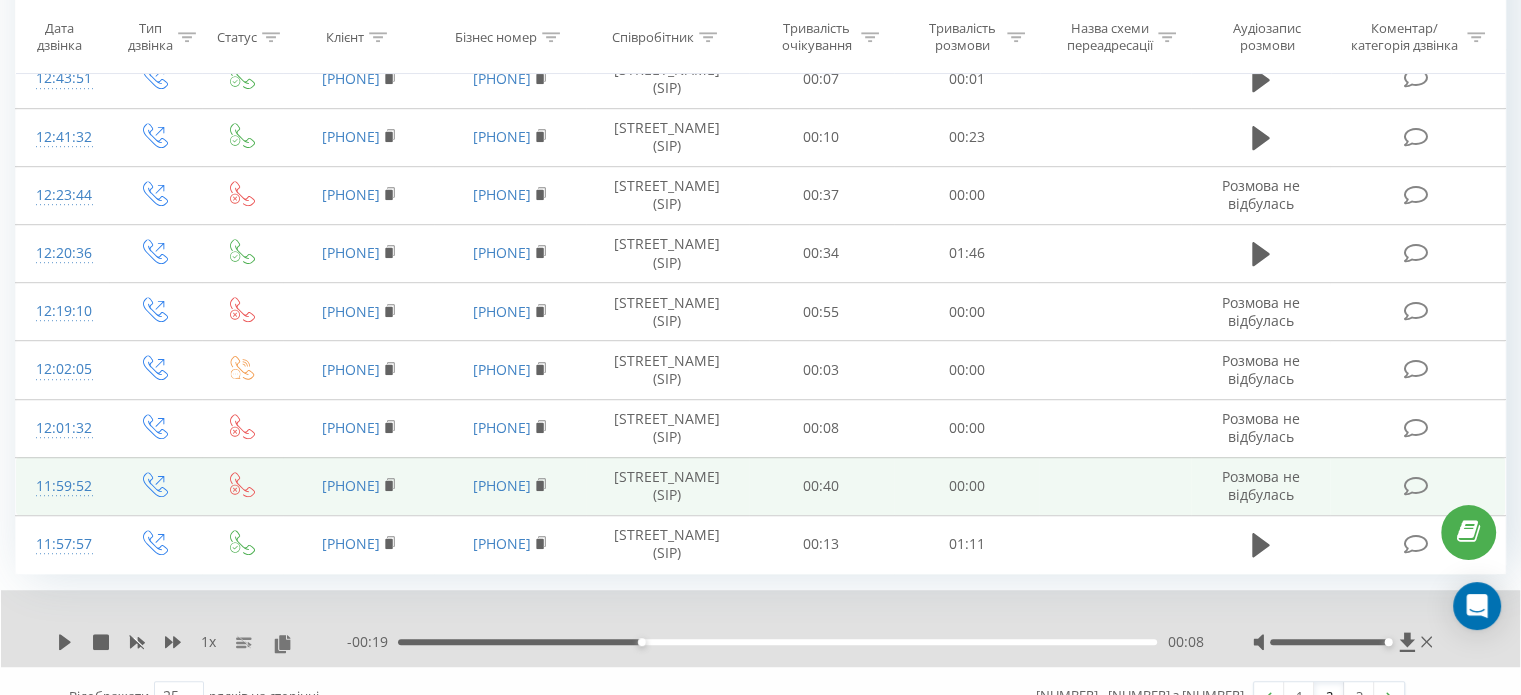 scroll, scrollTop: 1204, scrollLeft: 0, axis: vertical 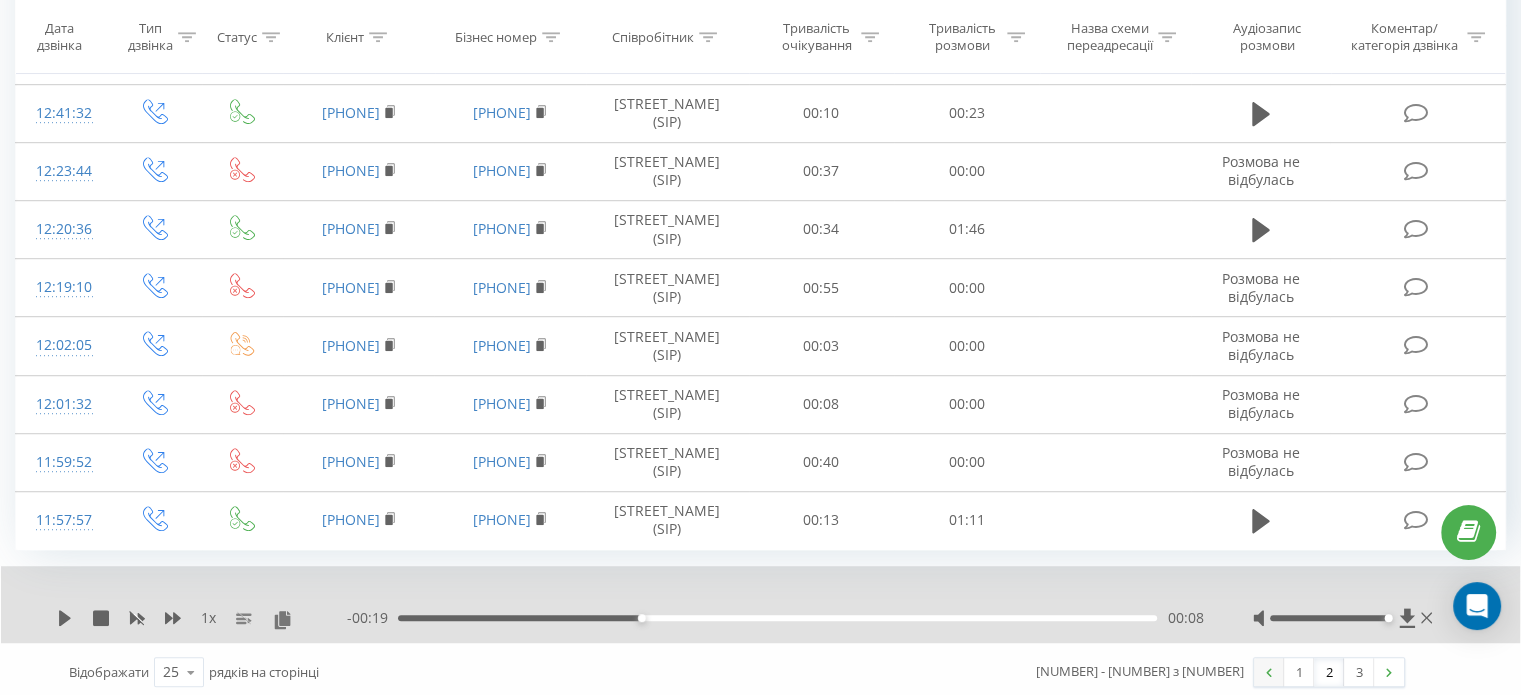 click at bounding box center (1269, 672) 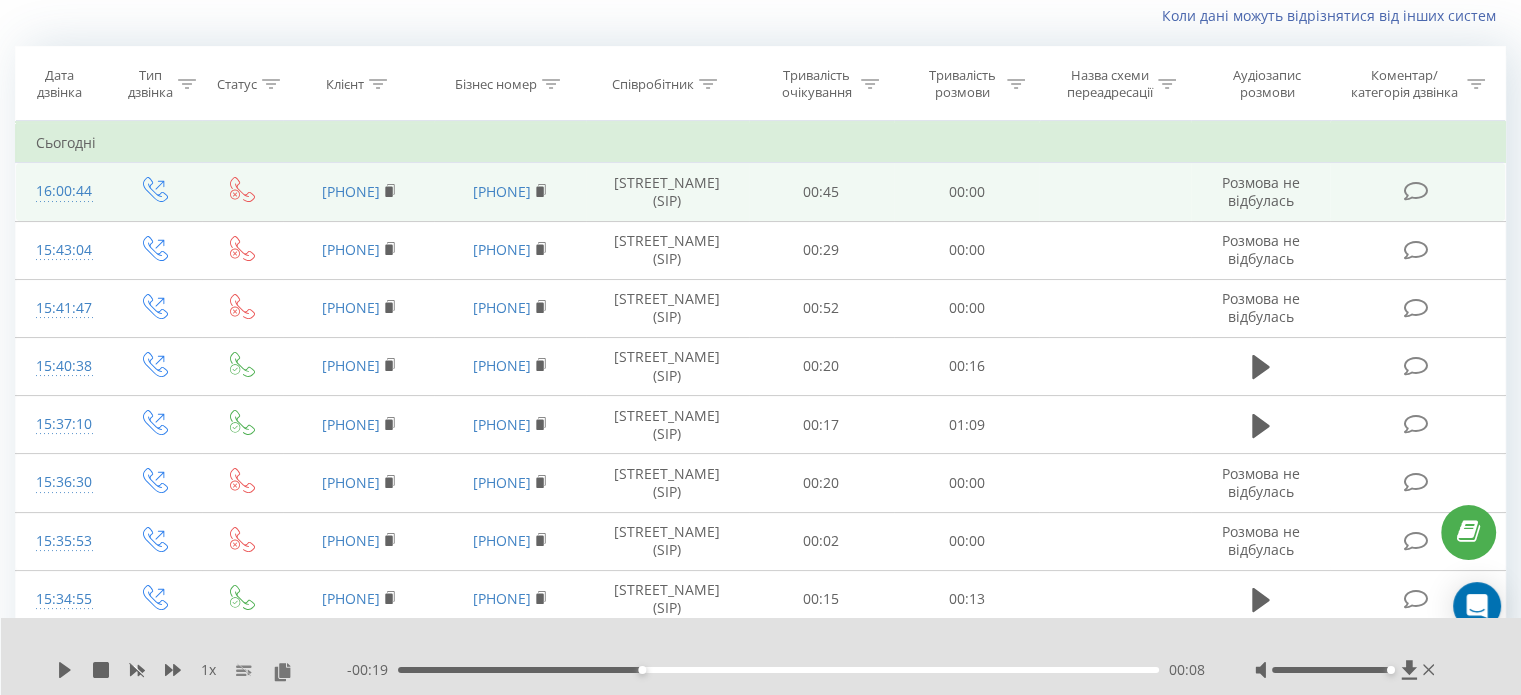 scroll, scrollTop: 104, scrollLeft: 0, axis: vertical 